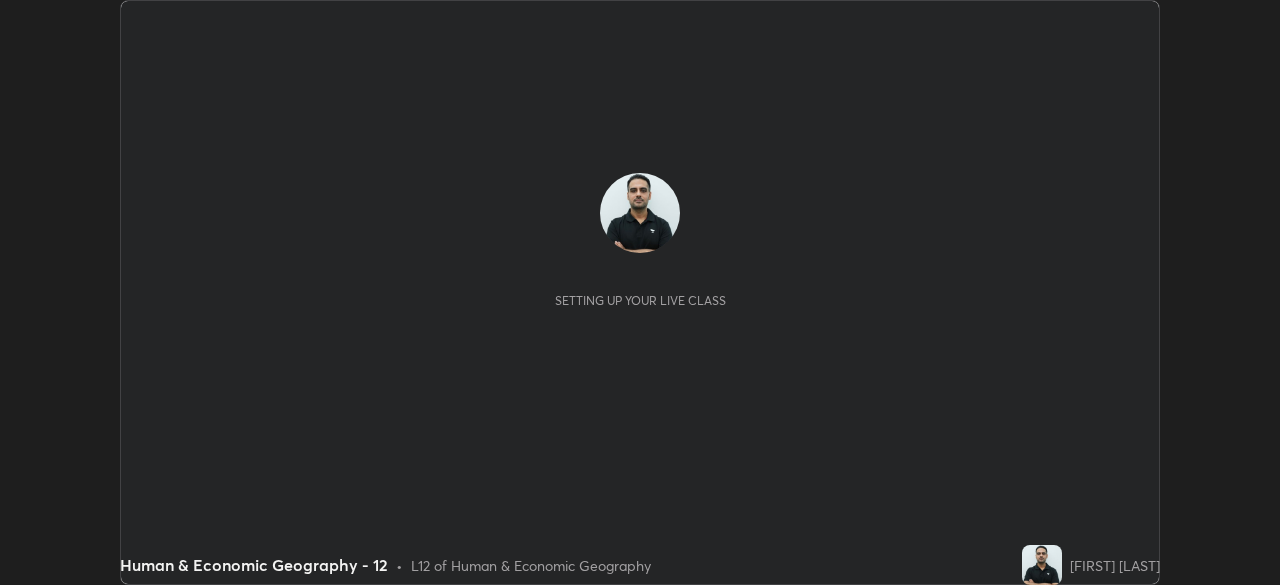 scroll, scrollTop: 0, scrollLeft: 0, axis: both 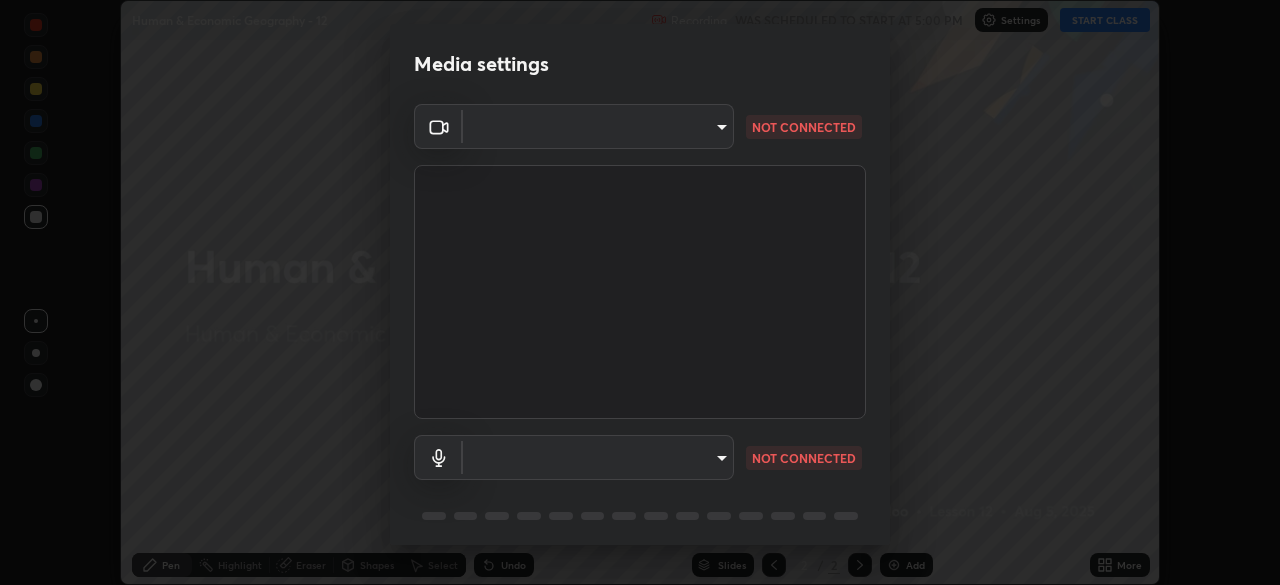 click on "Erase all Human & Economic Geography - 12 Recording WAS SCHEDULED TO START AT  [TIME] Settings START CLASS Setting up your live class Human & Economic Geography - 12 • L12 of Human & Economic Geography [FIRST] [LAST] Pen Highlight Eraser Shapes Select Undo Slides 2 / 2 Add More Enable hand raising Enable raise hand to speak to learners. Once enabled, chat will be turned off temporarily. Enable x   No doubts shared Encourage your learners to ask a doubt for better clarity Report an issue Reason for reporting Buffering Chat not working Audio - Video sync issue Educator video quality low ​ Attach an image Report Media settings ​ NOT CONNECTED ​ NOT CONNECTED 1 / 5 Next" at bounding box center [640, 292] 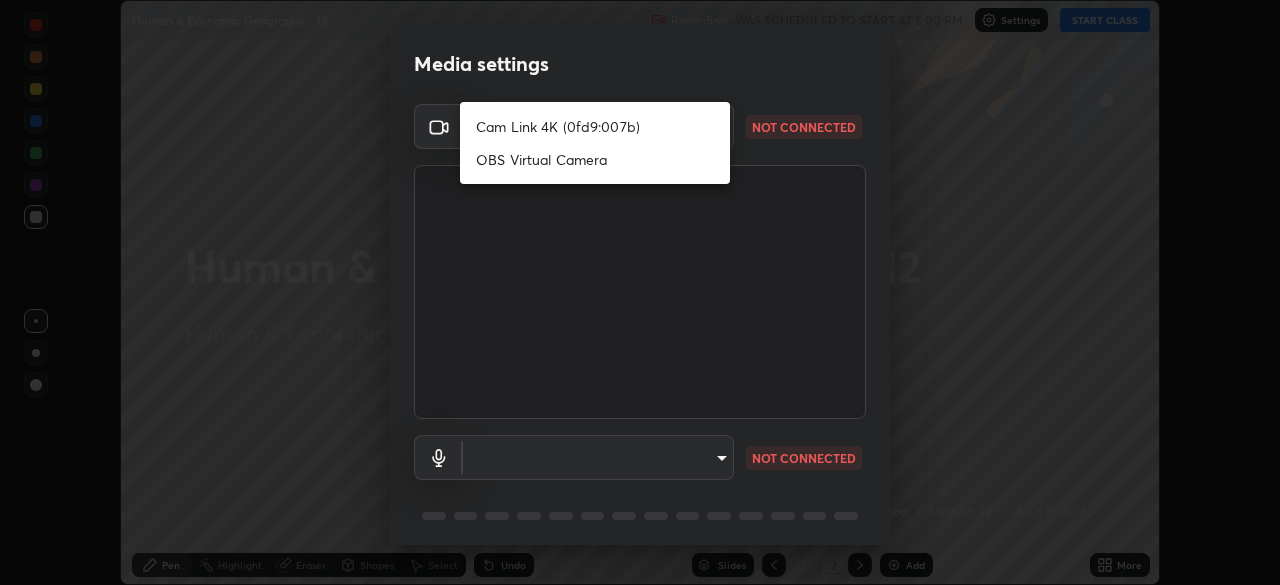 click on "Cam Link 4K (0fd9:007b)" at bounding box center [595, 126] 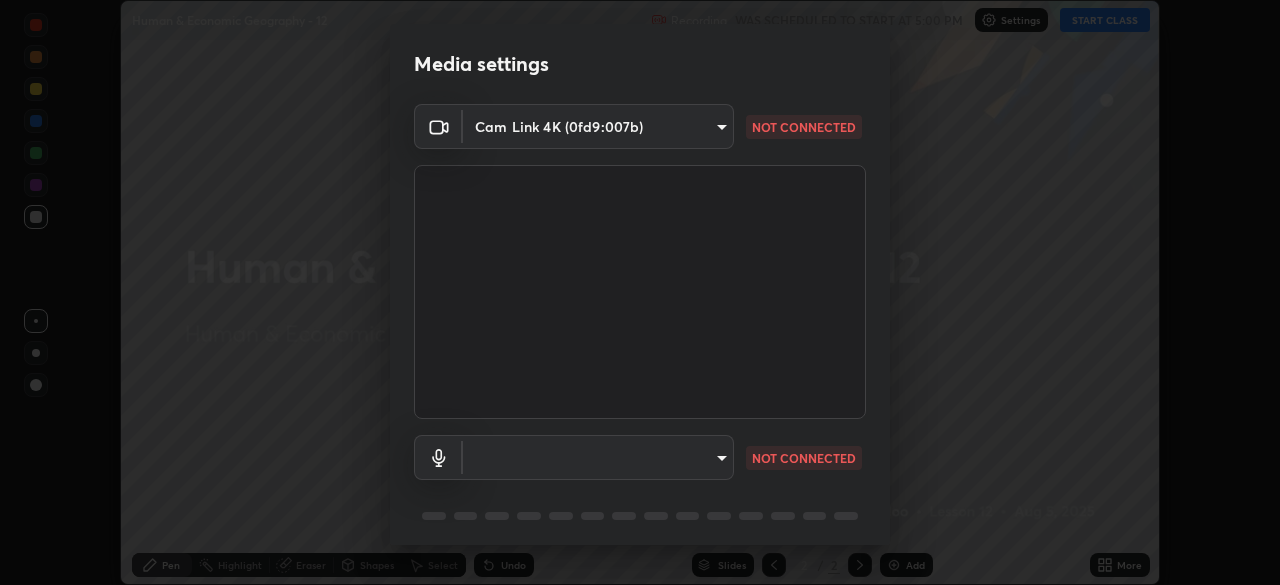 click on "Erase all Human & Economic Geography - 12 Recording WAS SCHEDULED TO START AT  [TIME] Settings START CLASS Setting up your live class Human & Economic Geography - 12 • L12 of Human & Economic Geography [FIRST] [LAST] Pen Highlight Eraser Shapes Select Undo Slides 2 / 2 Add More Enable hand raising Enable raise hand to speak to learners. Once enabled, chat will be turned off temporarily. Enable x   No doubts shared Encourage your learners to ask a doubt for better clarity Report an issue Reason for reporting Buffering Chat not working Audio - Video sync issue Educator video quality low ​ Attach an image Report Media settings Cam Link 4K (0fd9:007b) [HASH] NOT CONNECTED ​ NOT CONNECTED 1 / 5 Next" at bounding box center [640, 292] 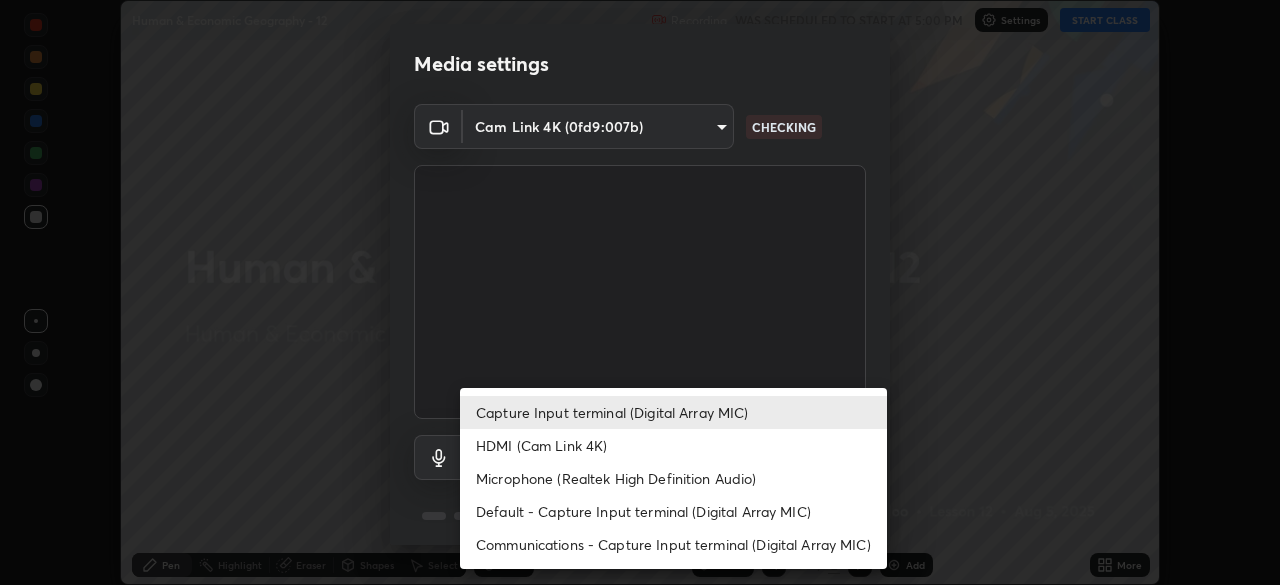 click on "HDMI (Cam Link 4K)" at bounding box center [673, 445] 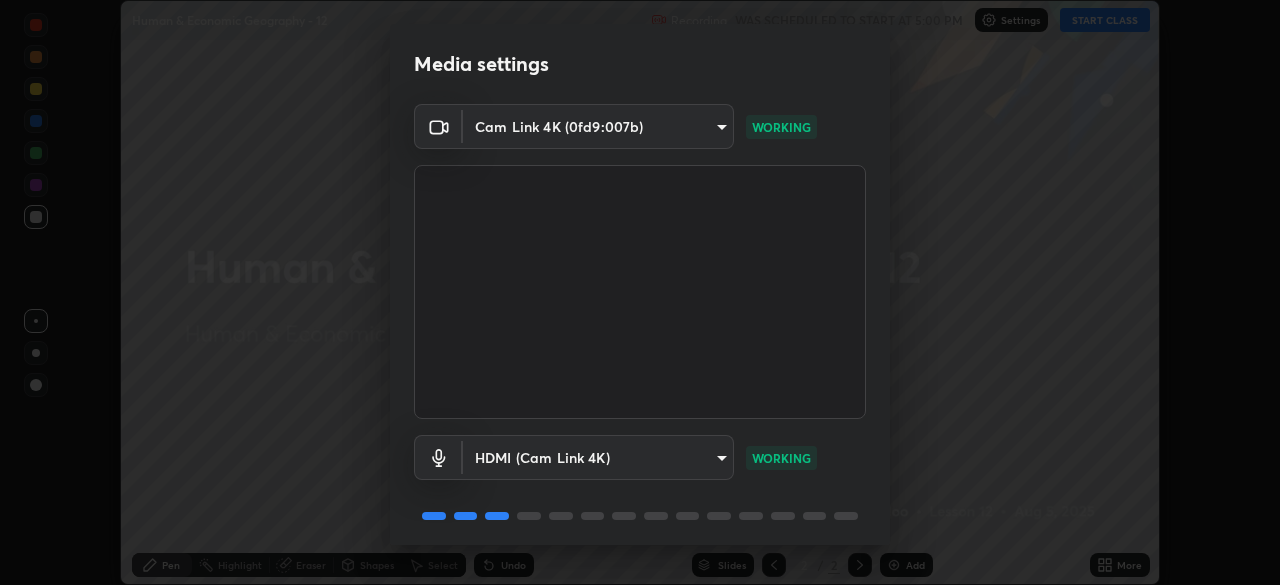 scroll, scrollTop: 71, scrollLeft: 0, axis: vertical 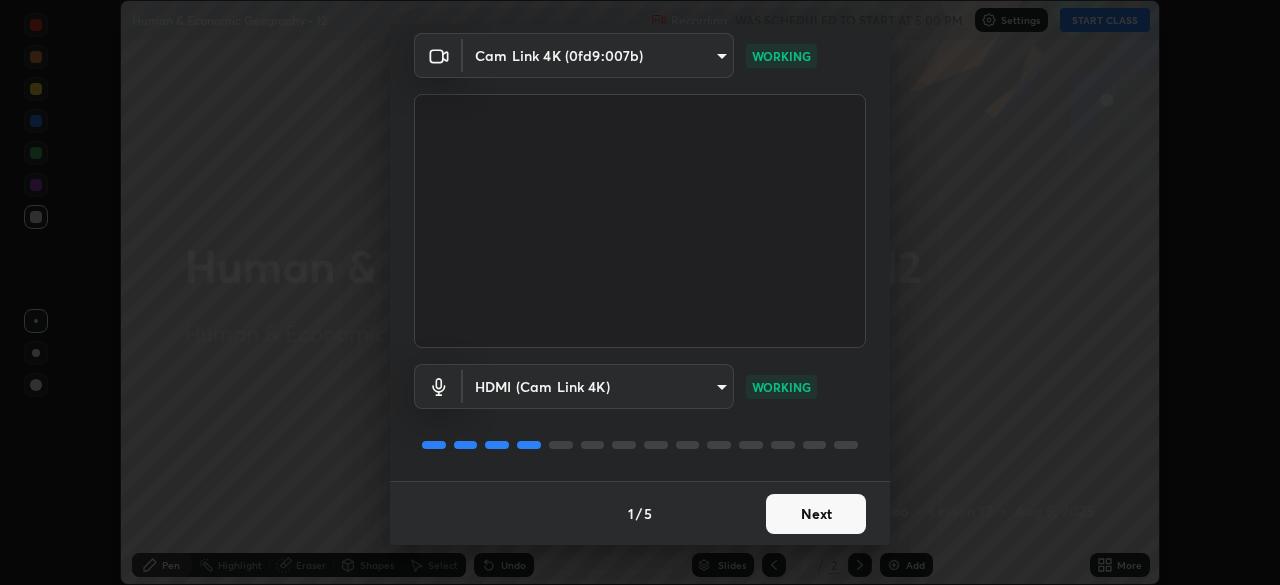 click on "Next" at bounding box center [816, 514] 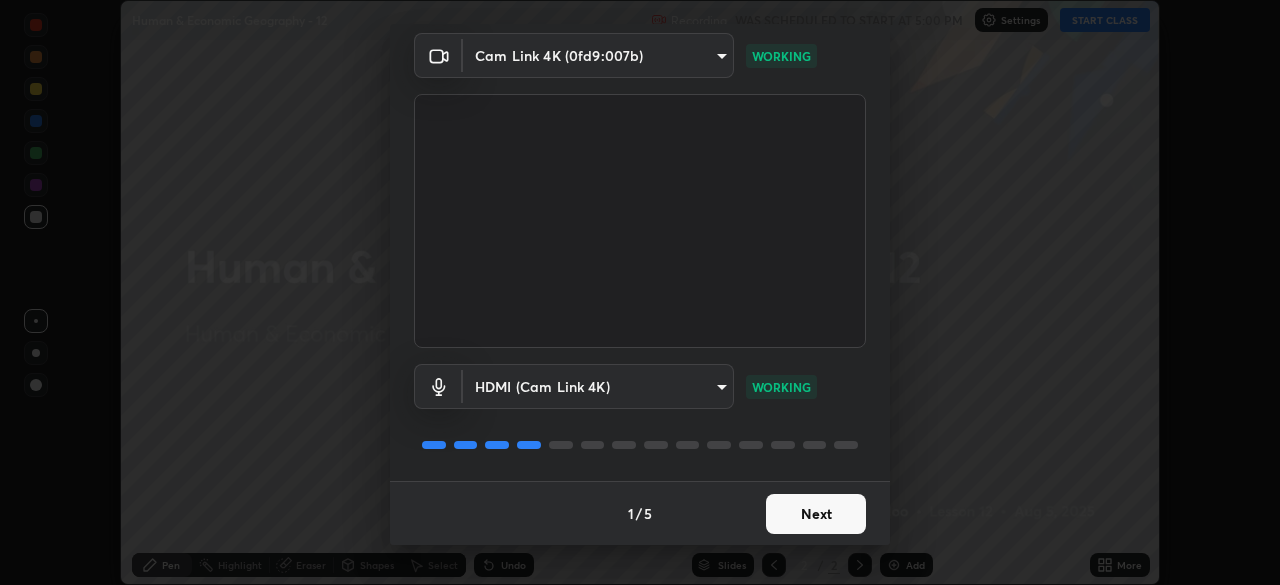 scroll, scrollTop: 0, scrollLeft: 0, axis: both 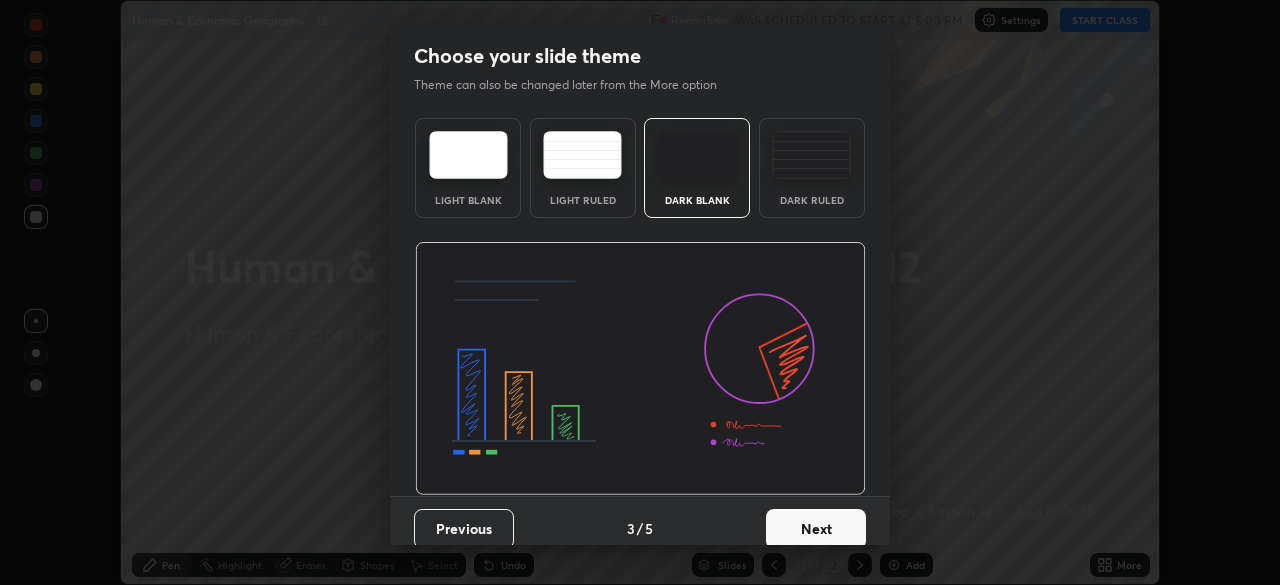 click on "Next" at bounding box center (816, 529) 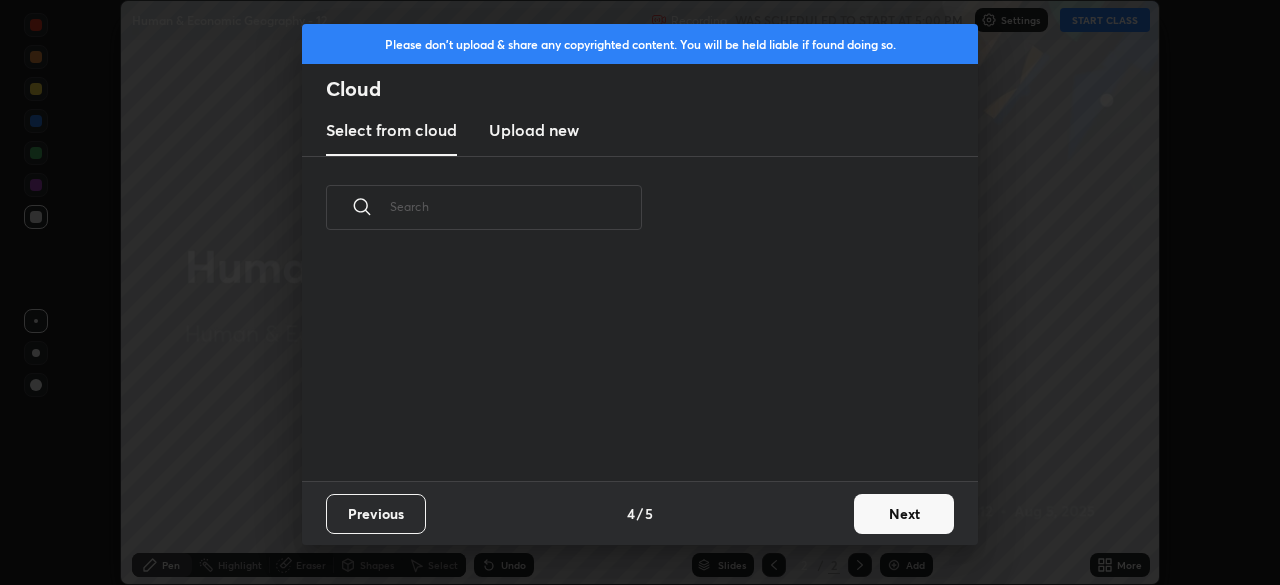click on "Previous 4 / 5 Next" at bounding box center [640, 513] 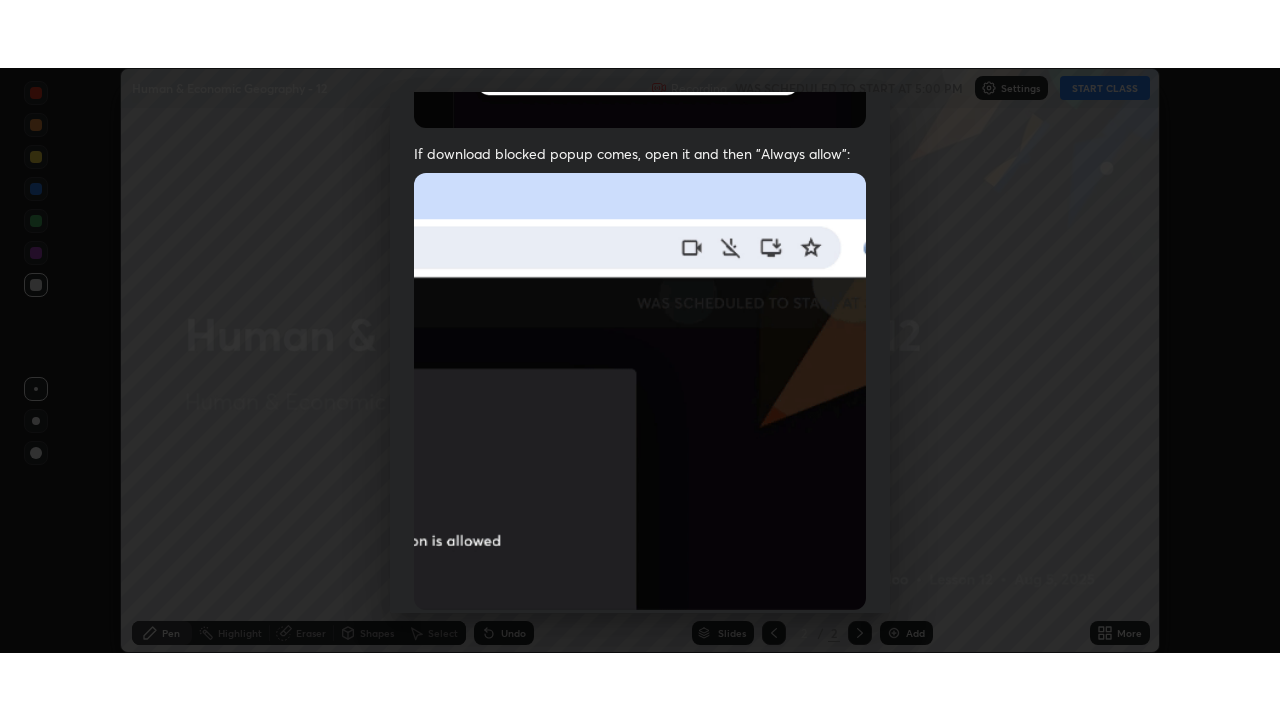 scroll, scrollTop: 479, scrollLeft: 0, axis: vertical 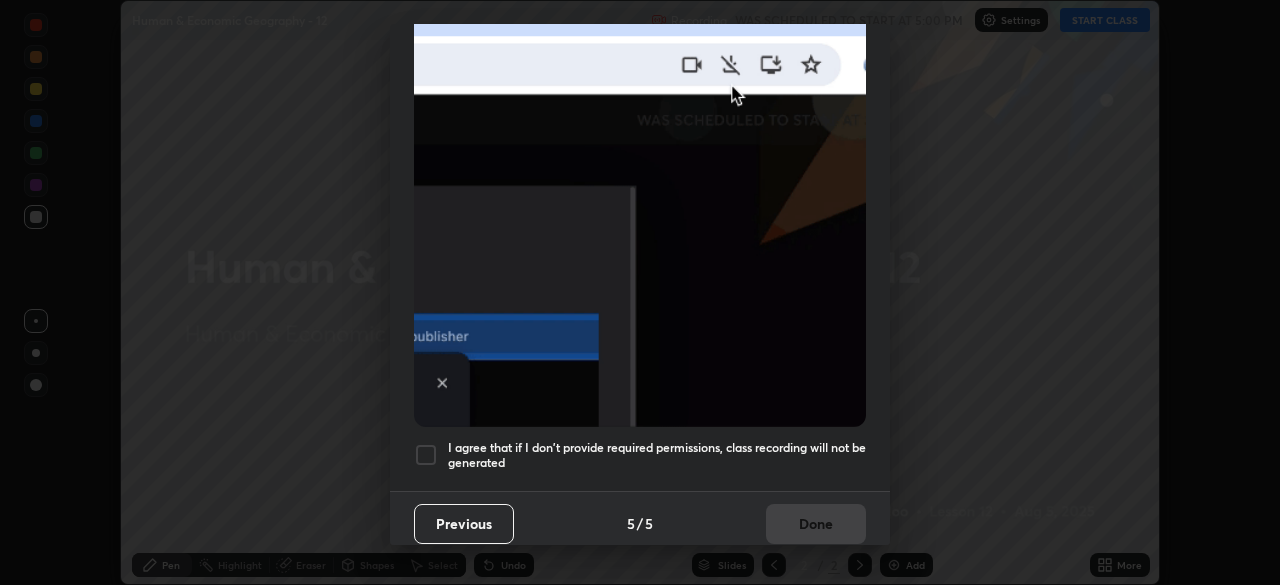click at bounding box center [426, 455] 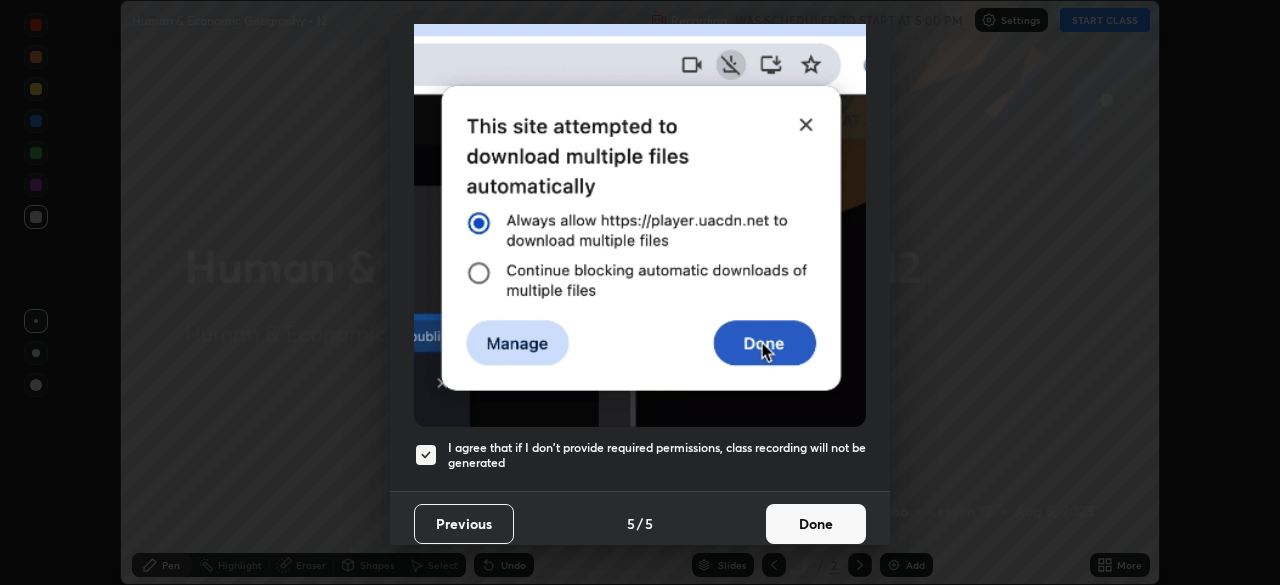 click on "Done" at bounding box center (816, 524) 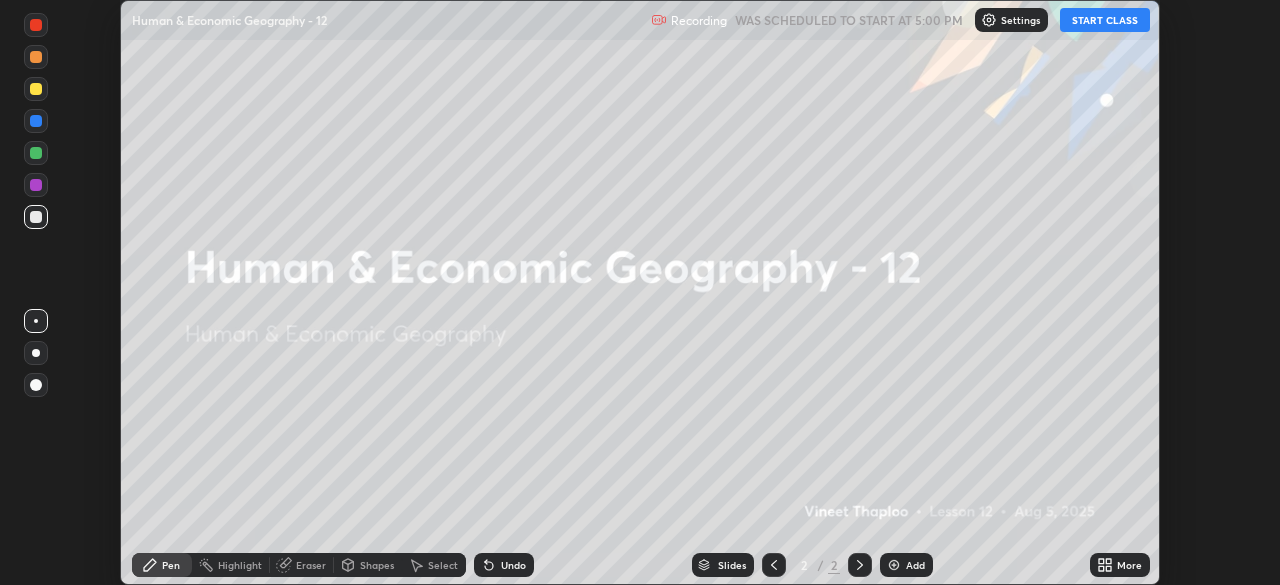 click 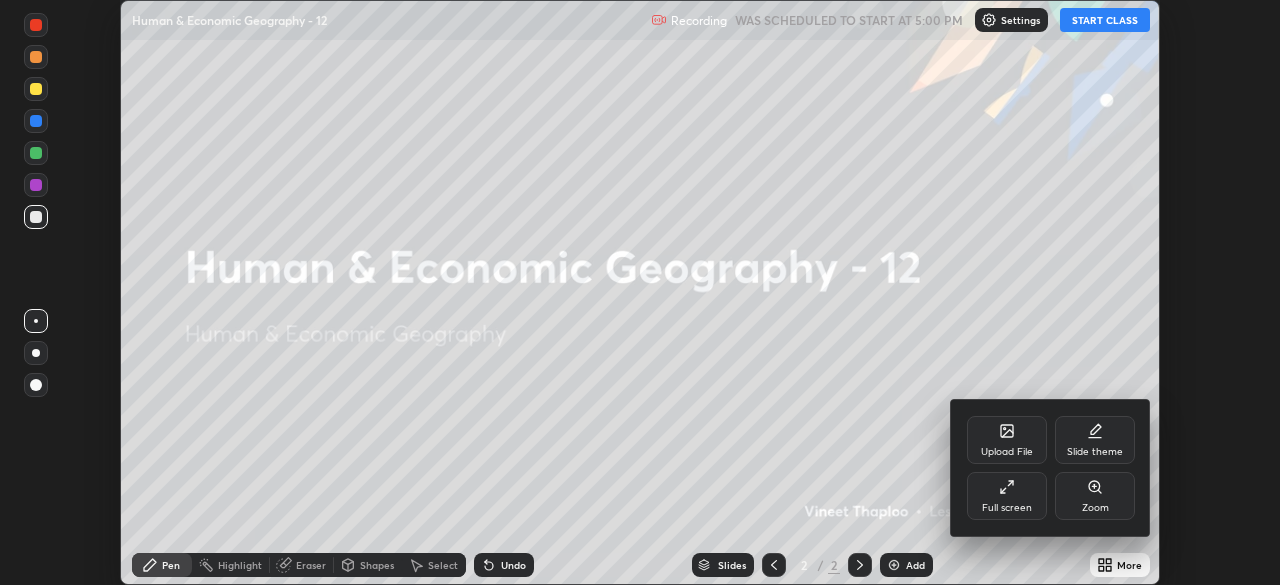 click on "Full screen" at bounding box center [1007, 496] 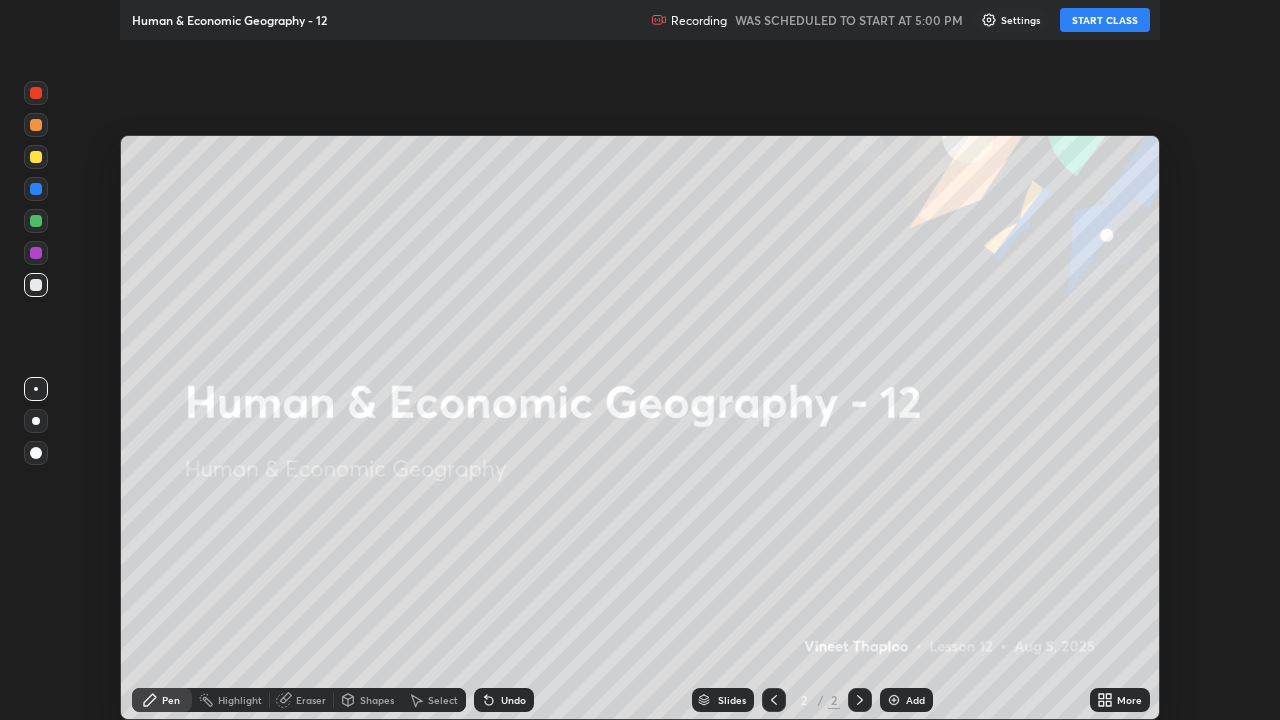 scroll, scrollTop: 99280, scrollLeft: 98720, axis: both 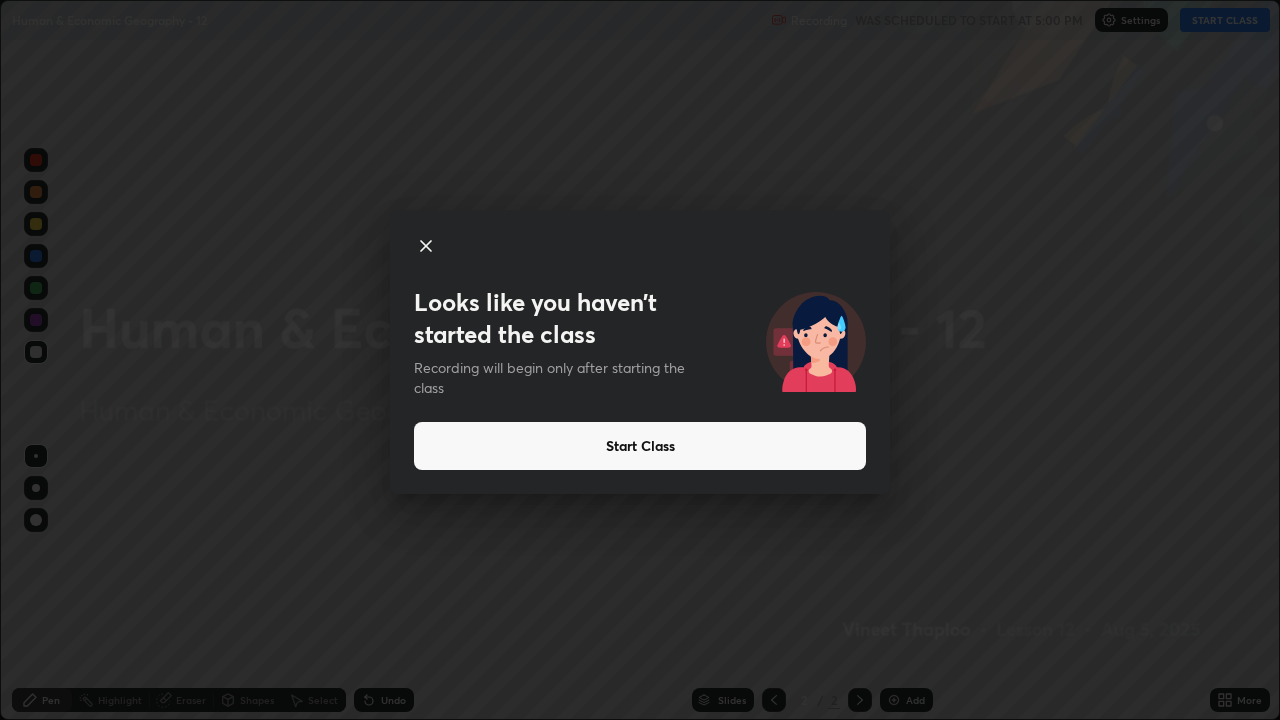 click on "Start Class" at bounding box center [640, 446] 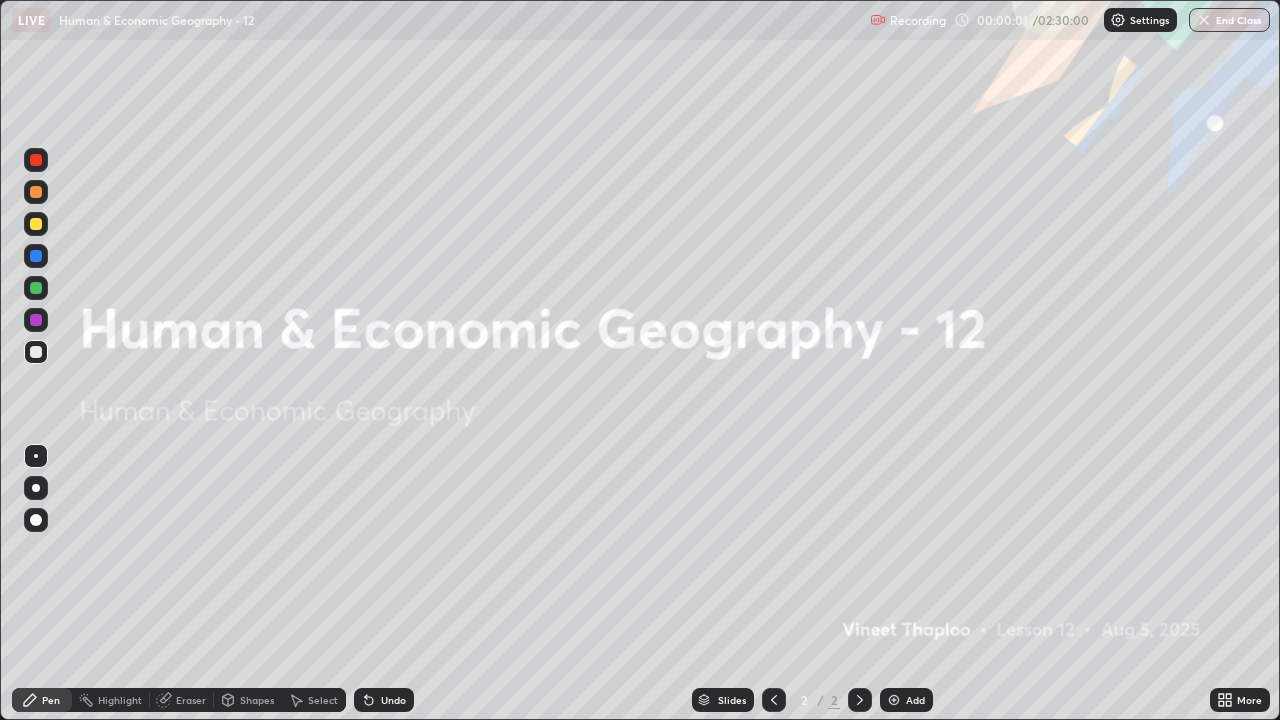 click on "Add" at bounding box center (915, 700) 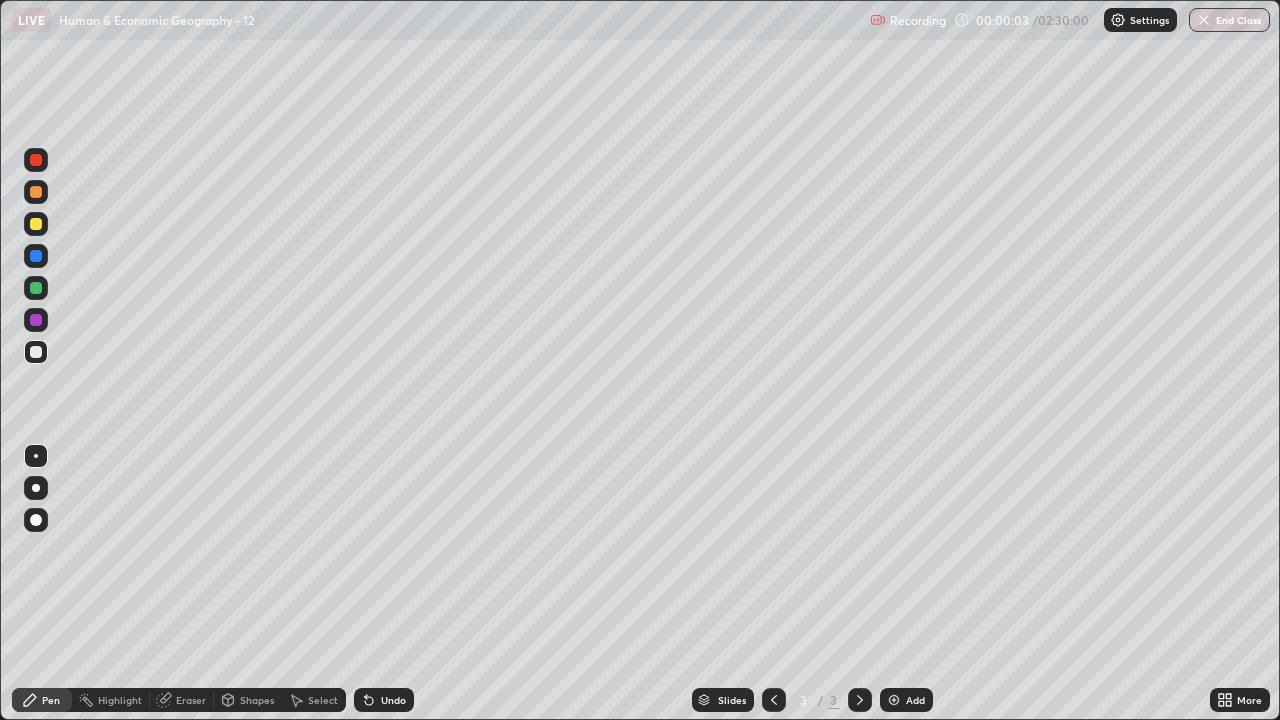 click at bounding box center [36, 488] 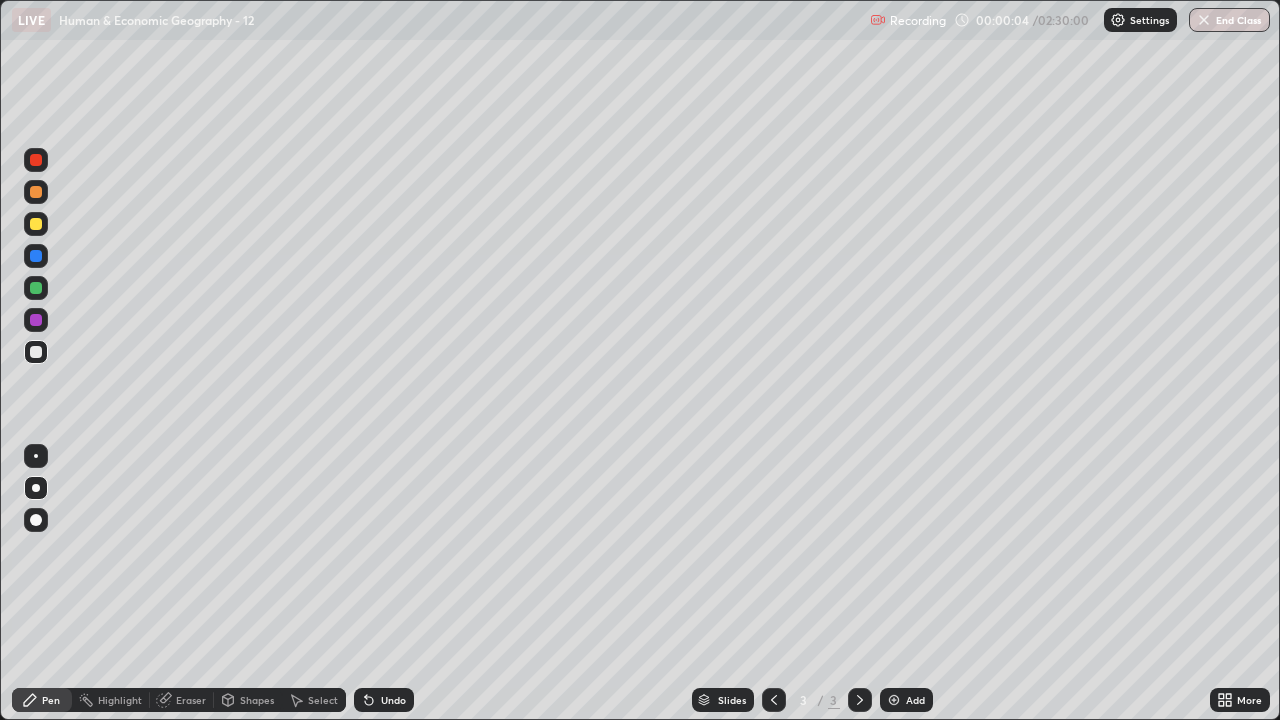 click at bounding box center (36, 224) 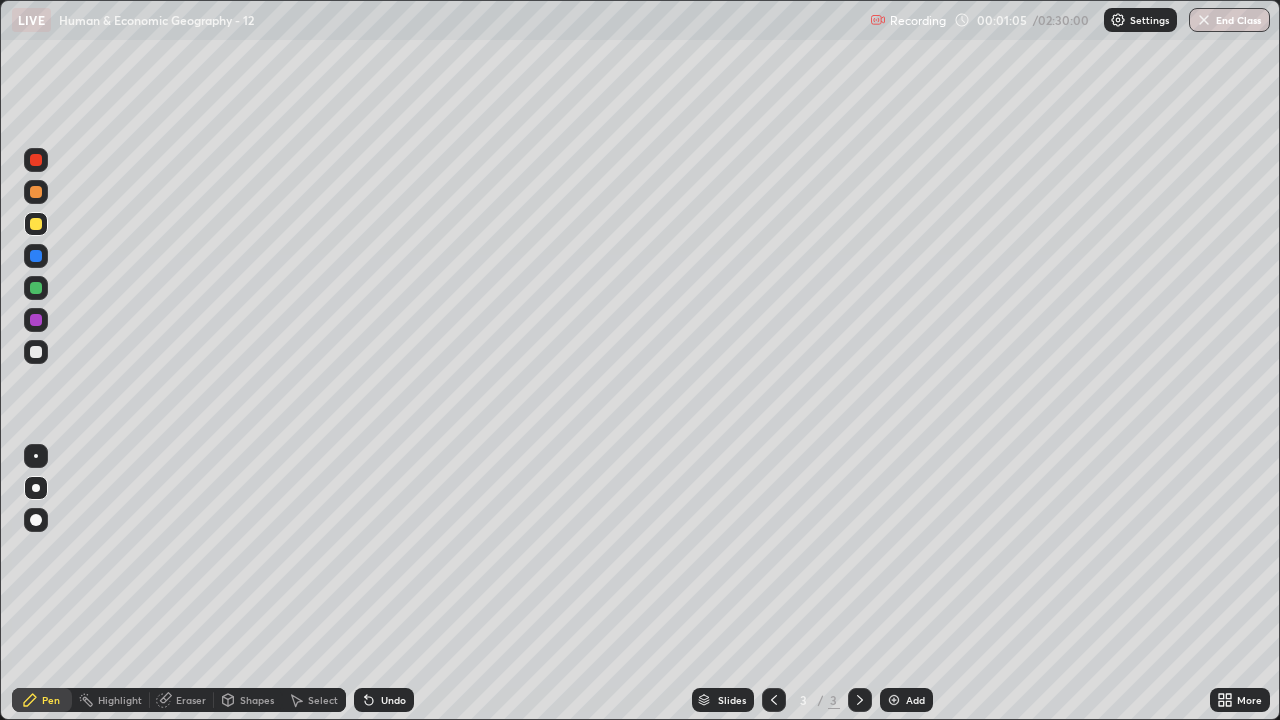 click at bounding box center (36, 192) 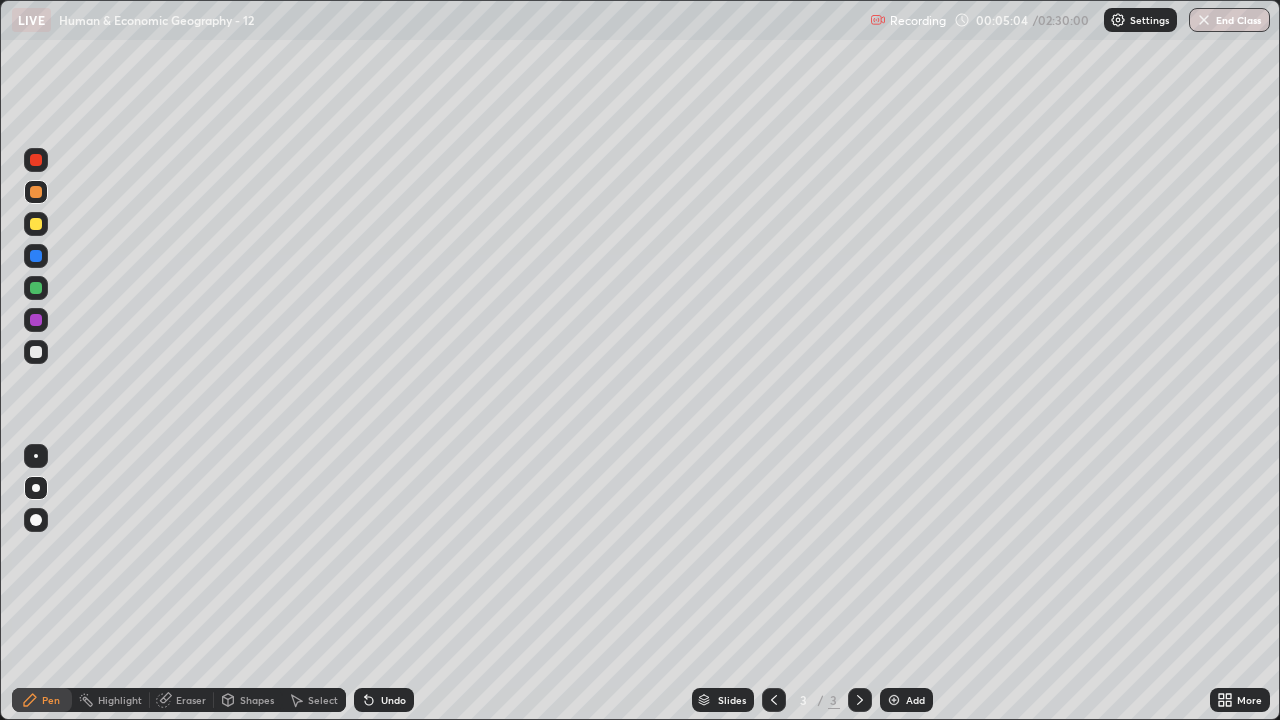 click at bounding box center (36, 352) 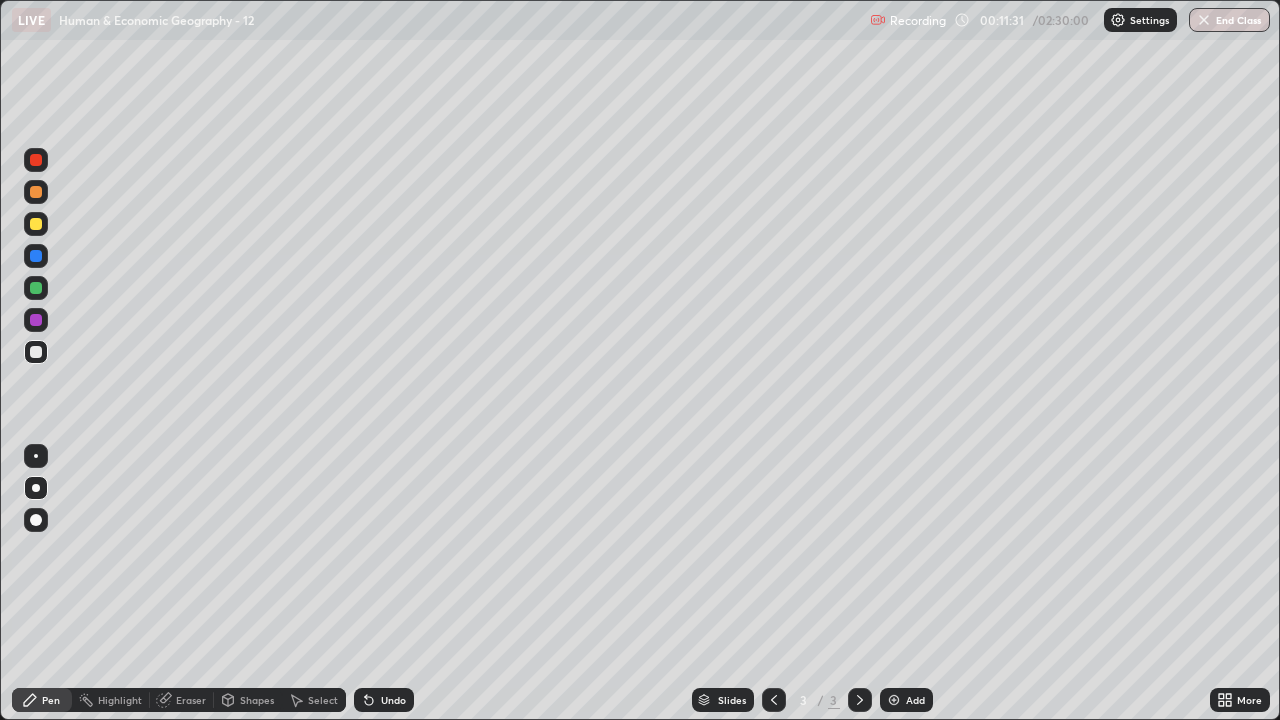 click at bounding box center [36, 288] 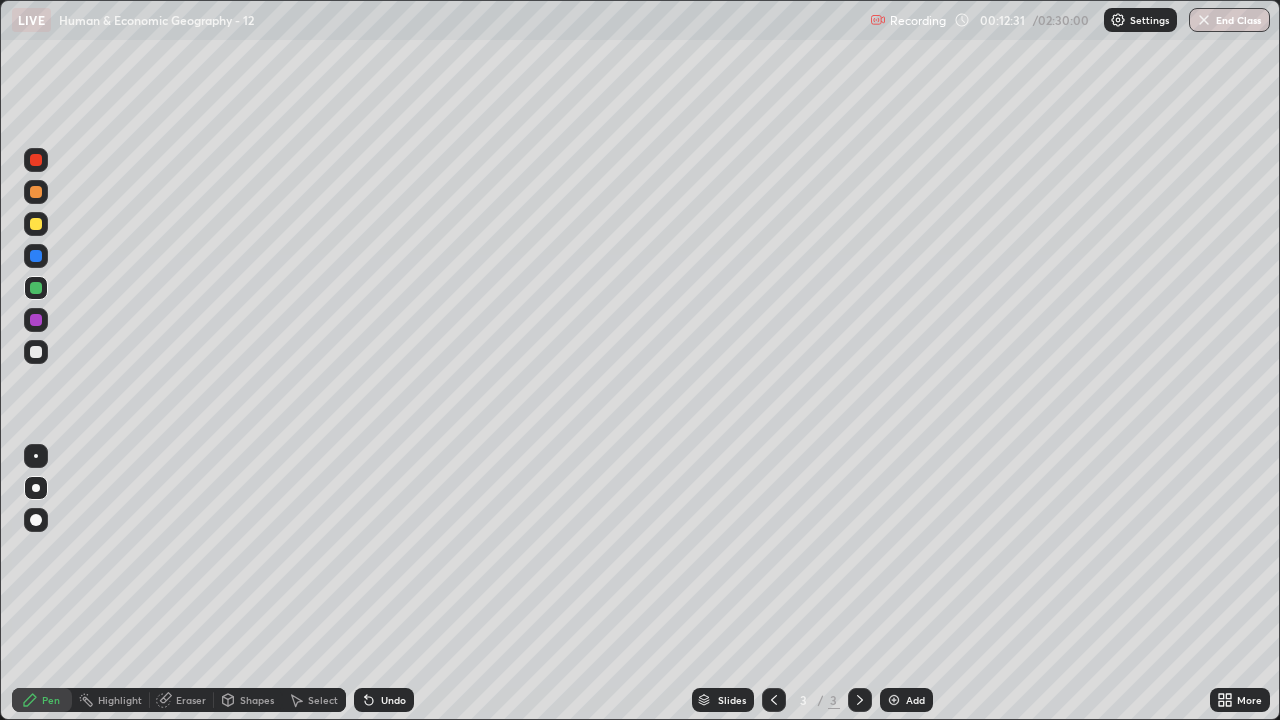 click at bounding box center (36, 352) 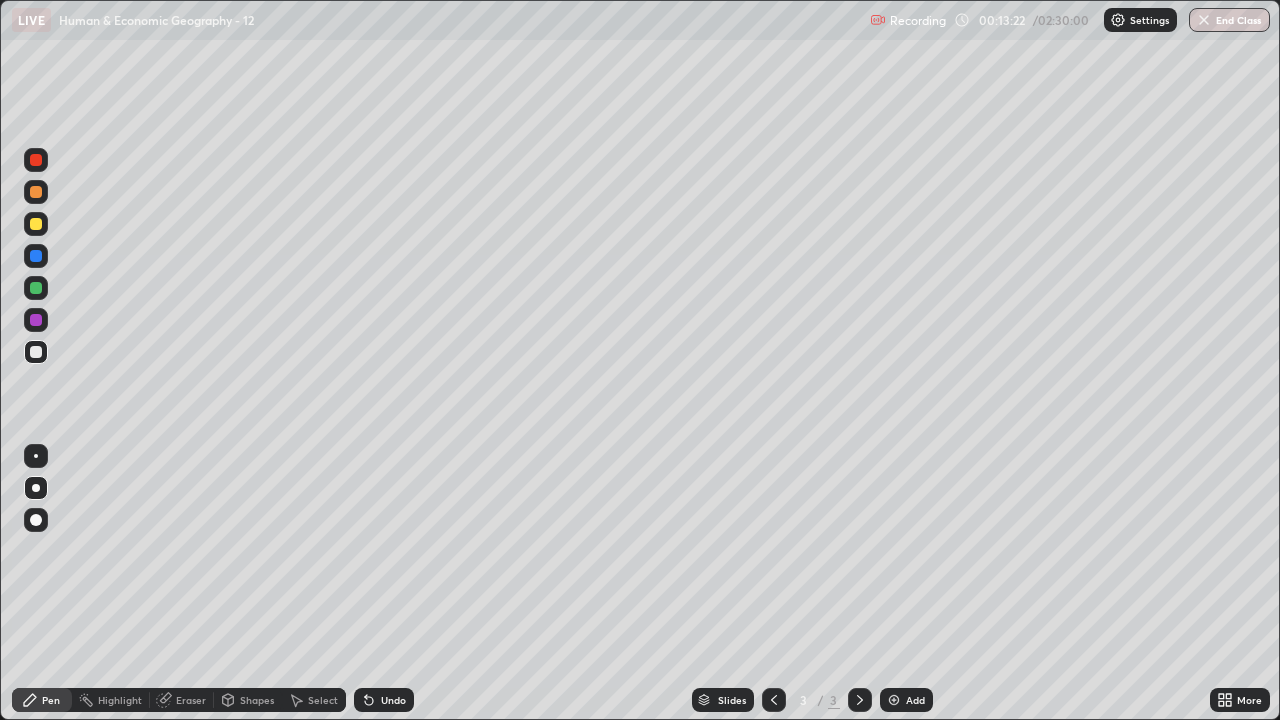 click at bounding box center [36, 160] 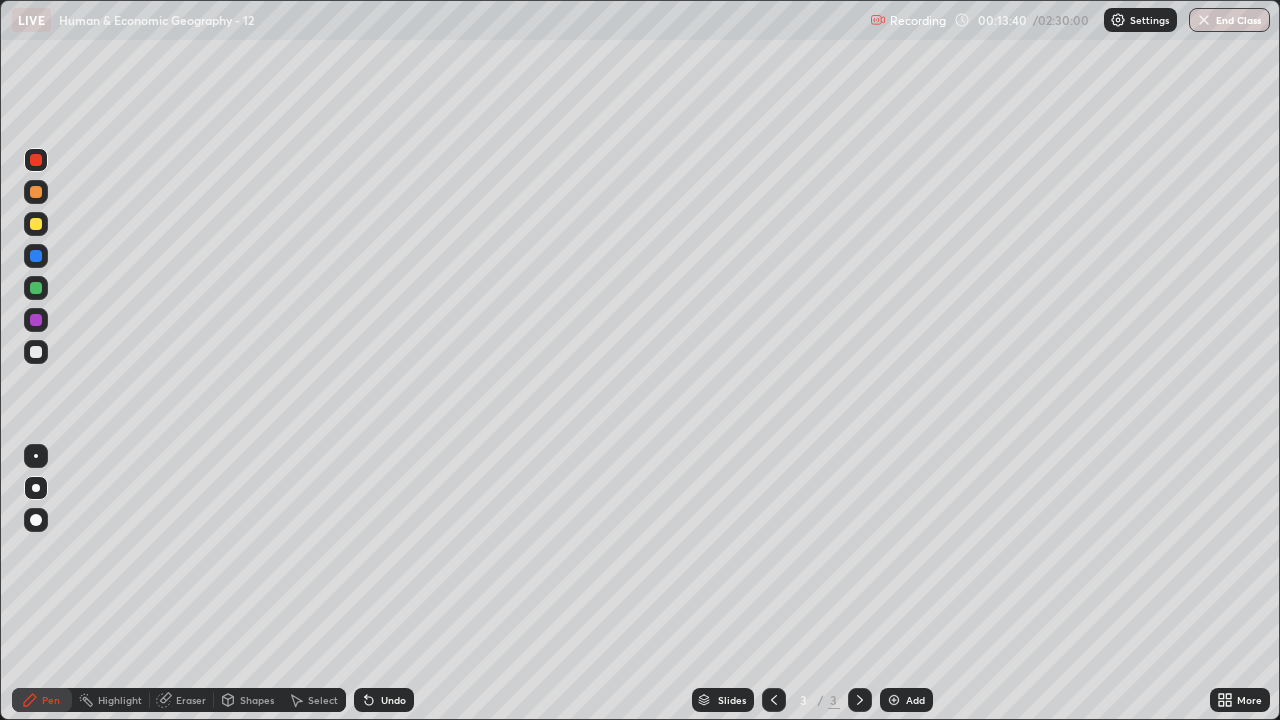 click at bounding box center [36, 352] 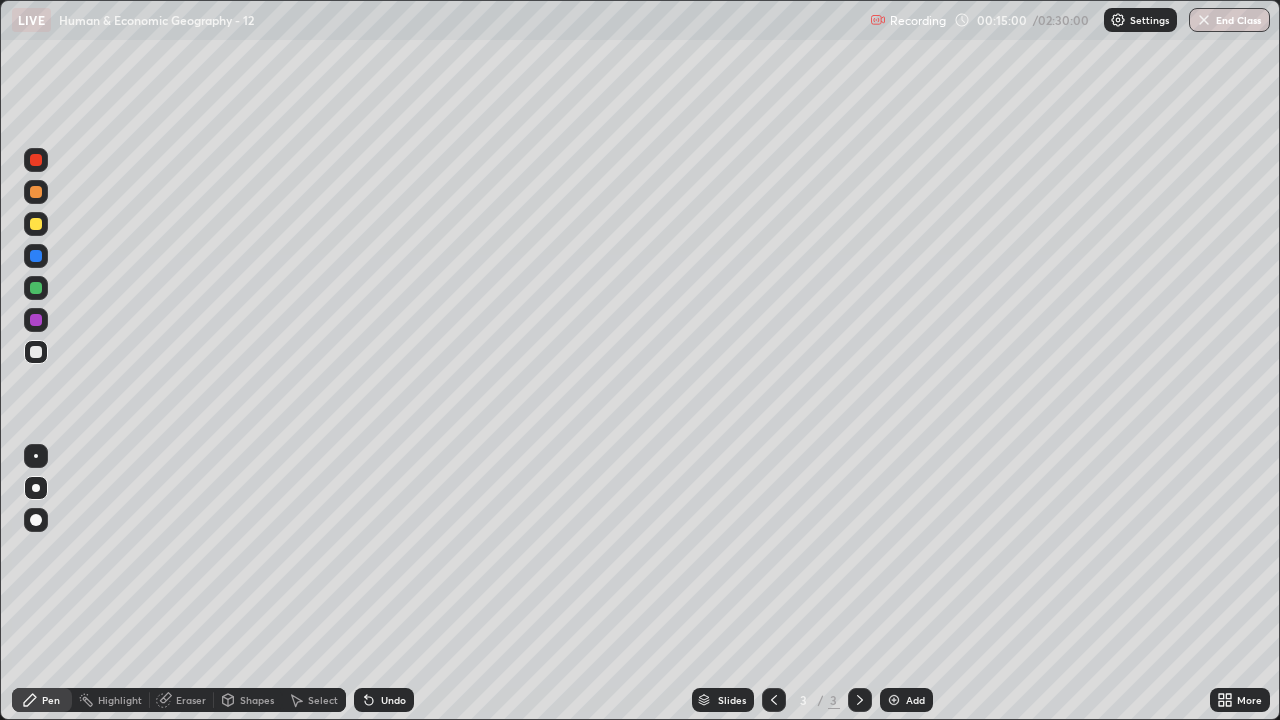 click at bounding box center [36, 352] 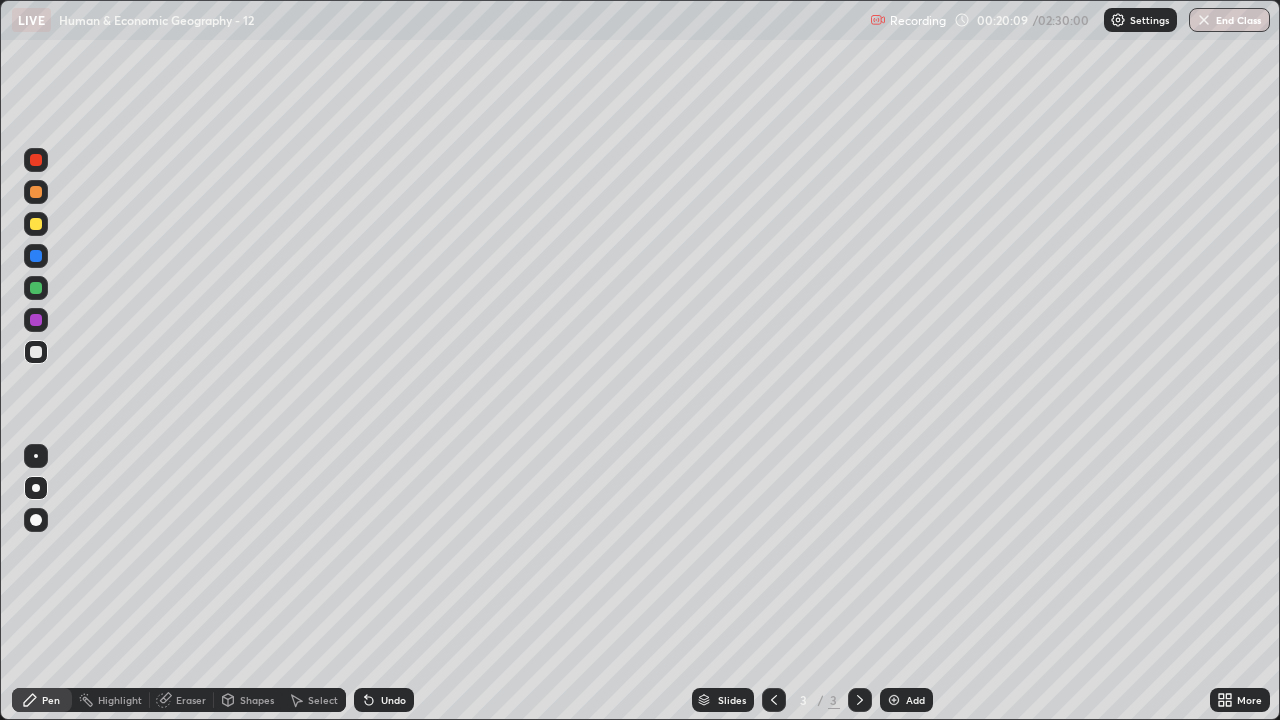 click at bounding box center [36, 320] 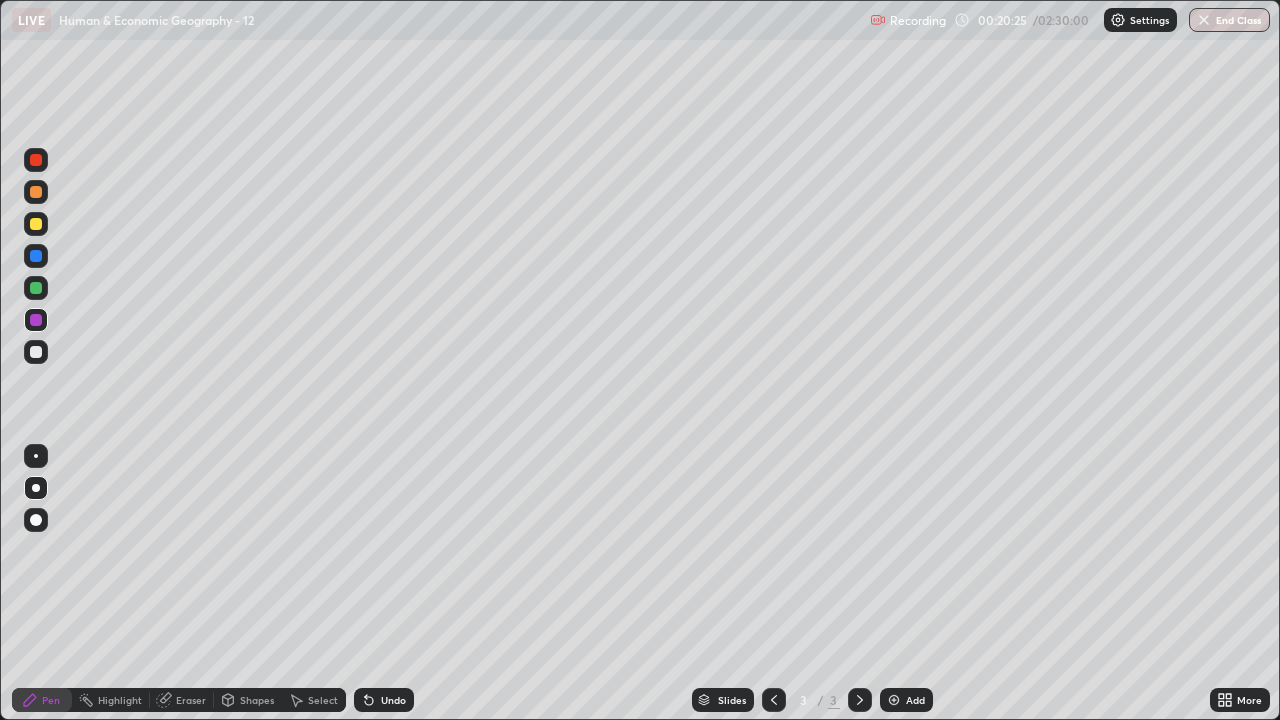 click at bounding box center (36, 352) 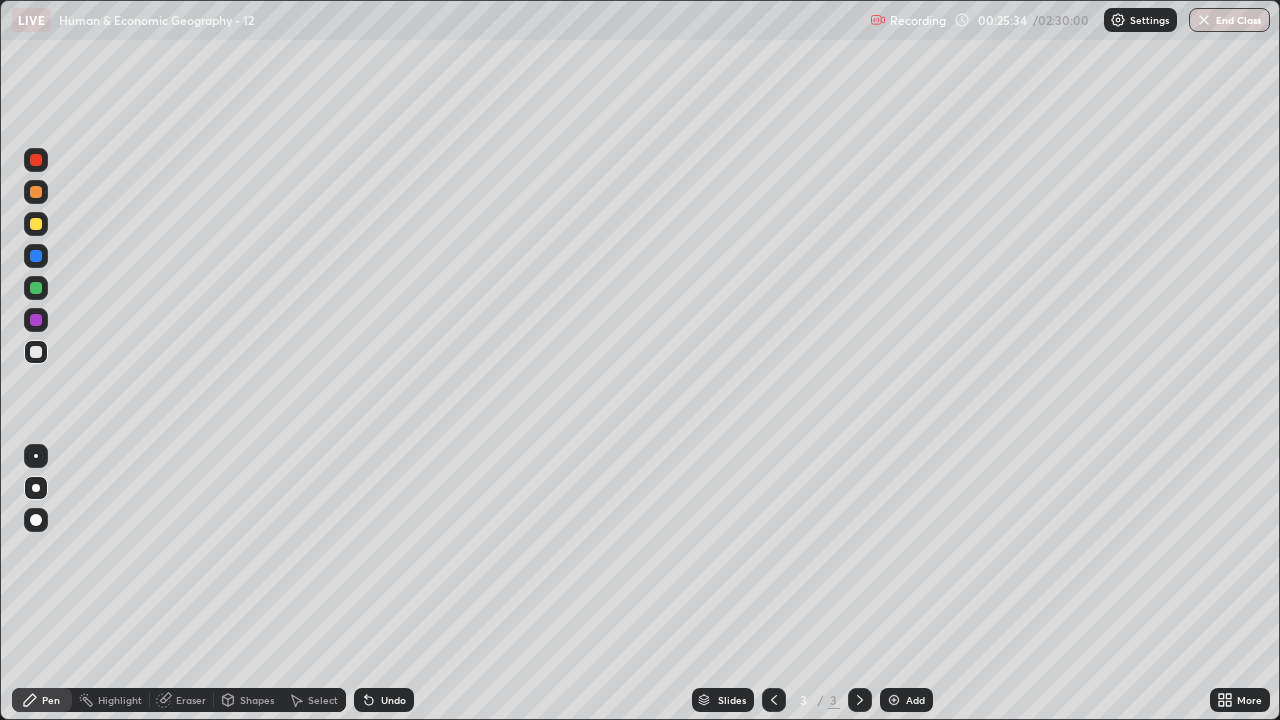 click 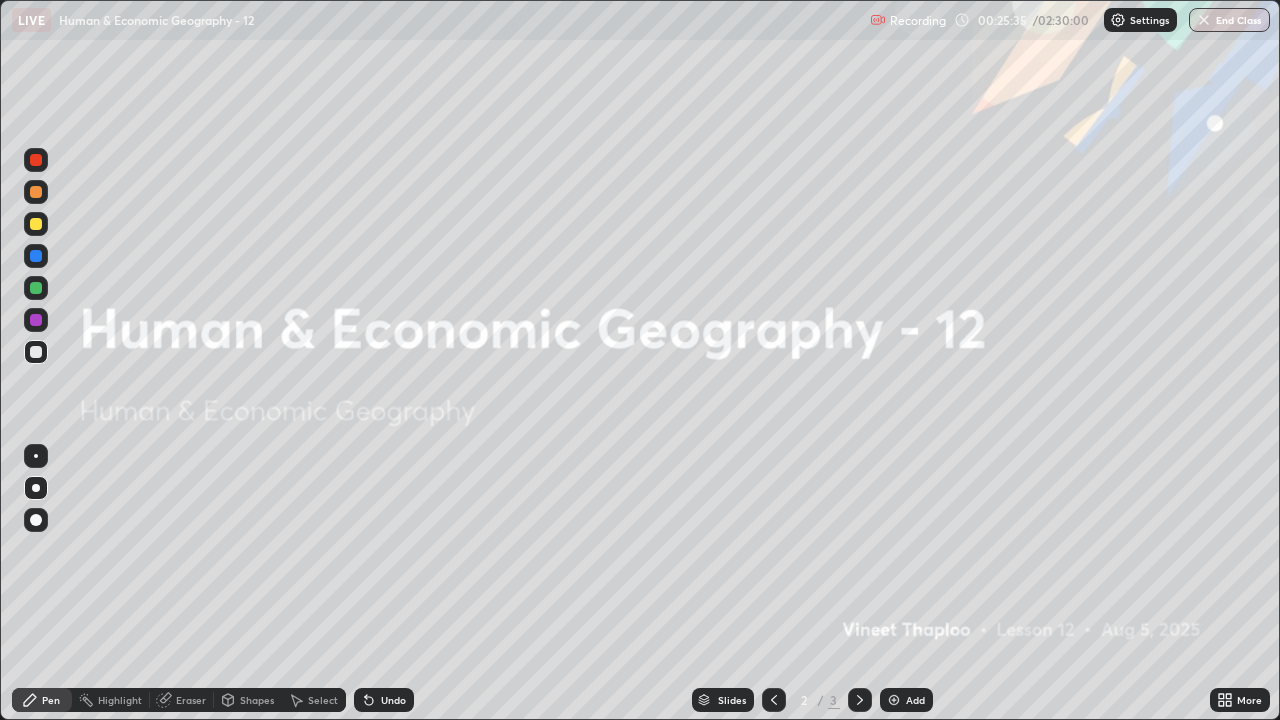 click 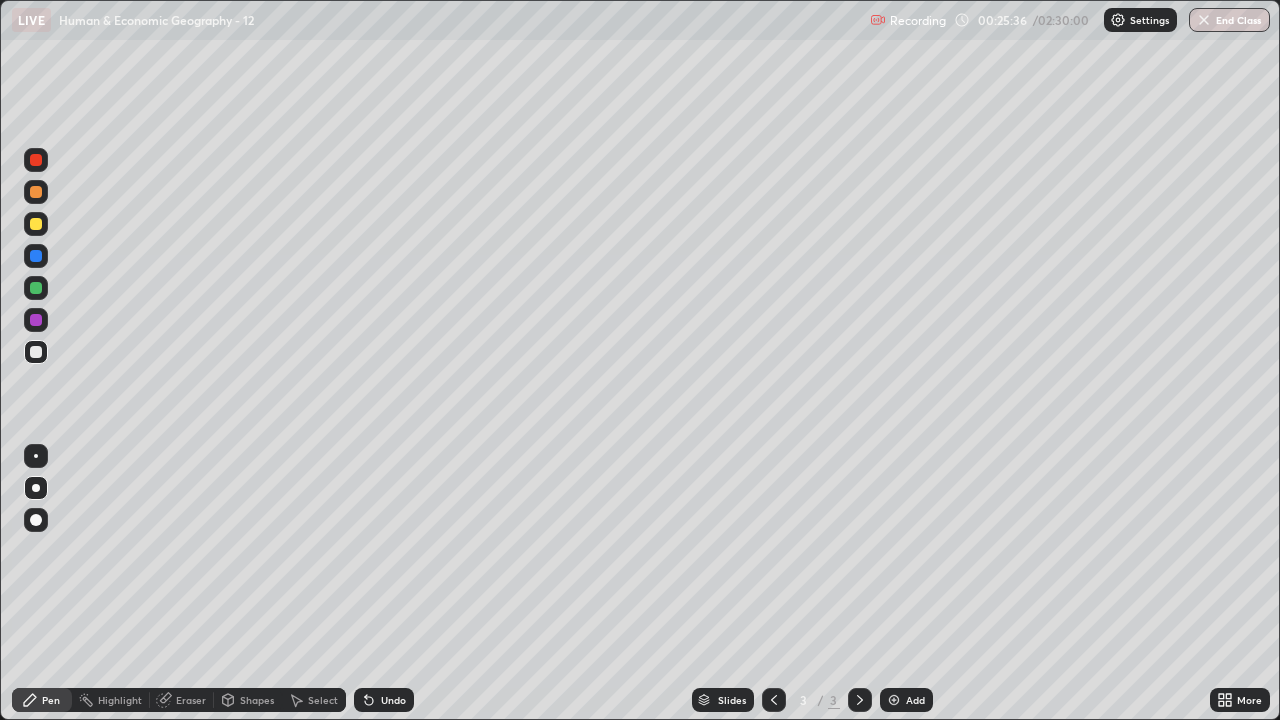 click 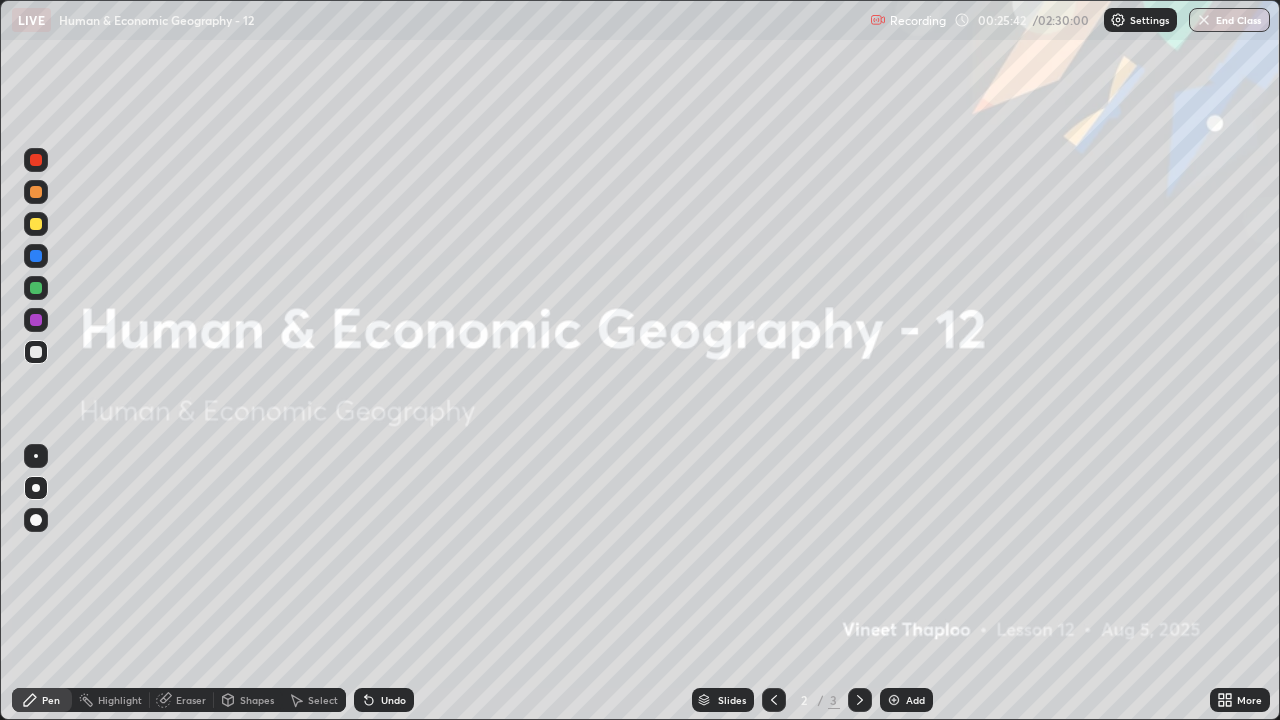 click on "Undo" at bounding box center [384, 700] 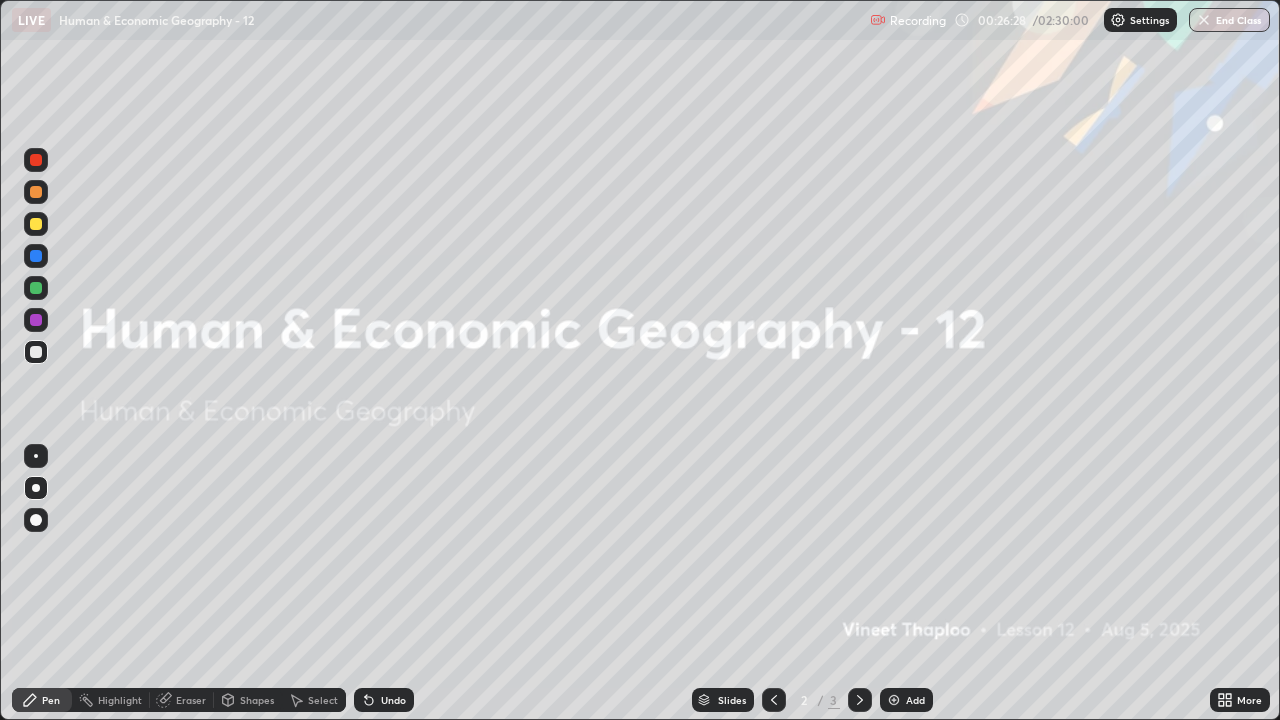 click at bounding box center [36, 224] 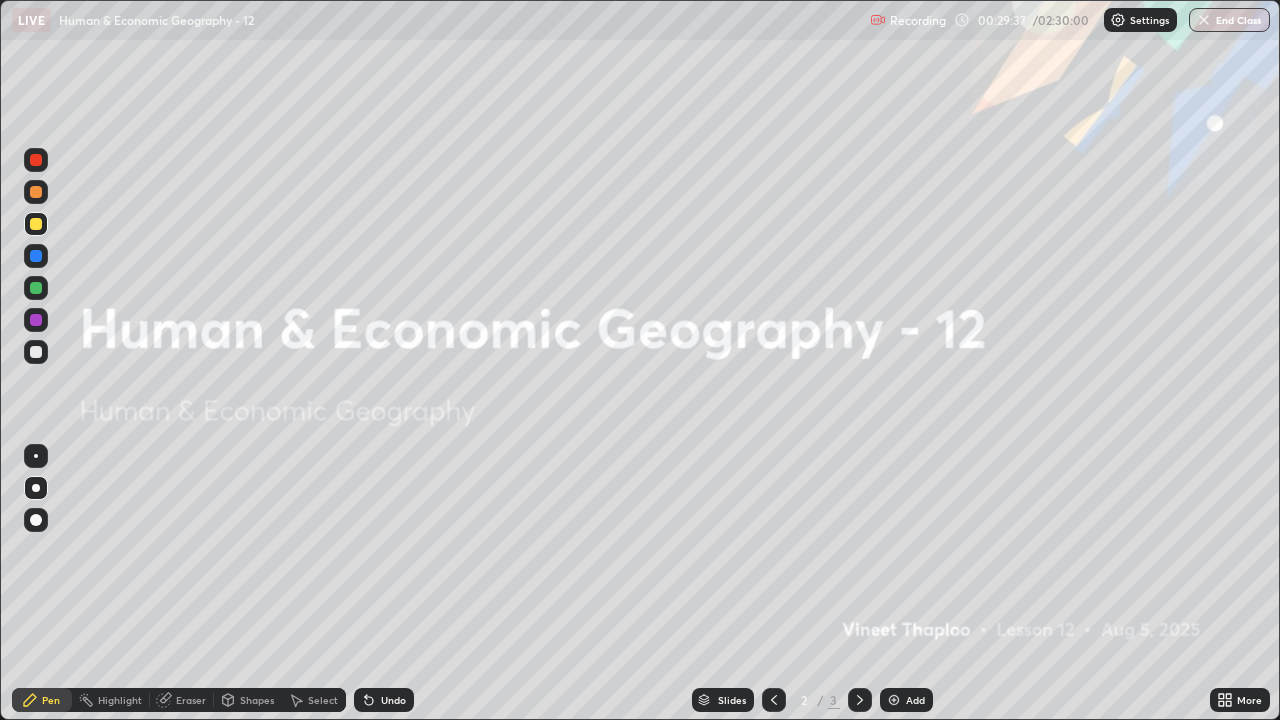 click at bounding box center [36, 352] 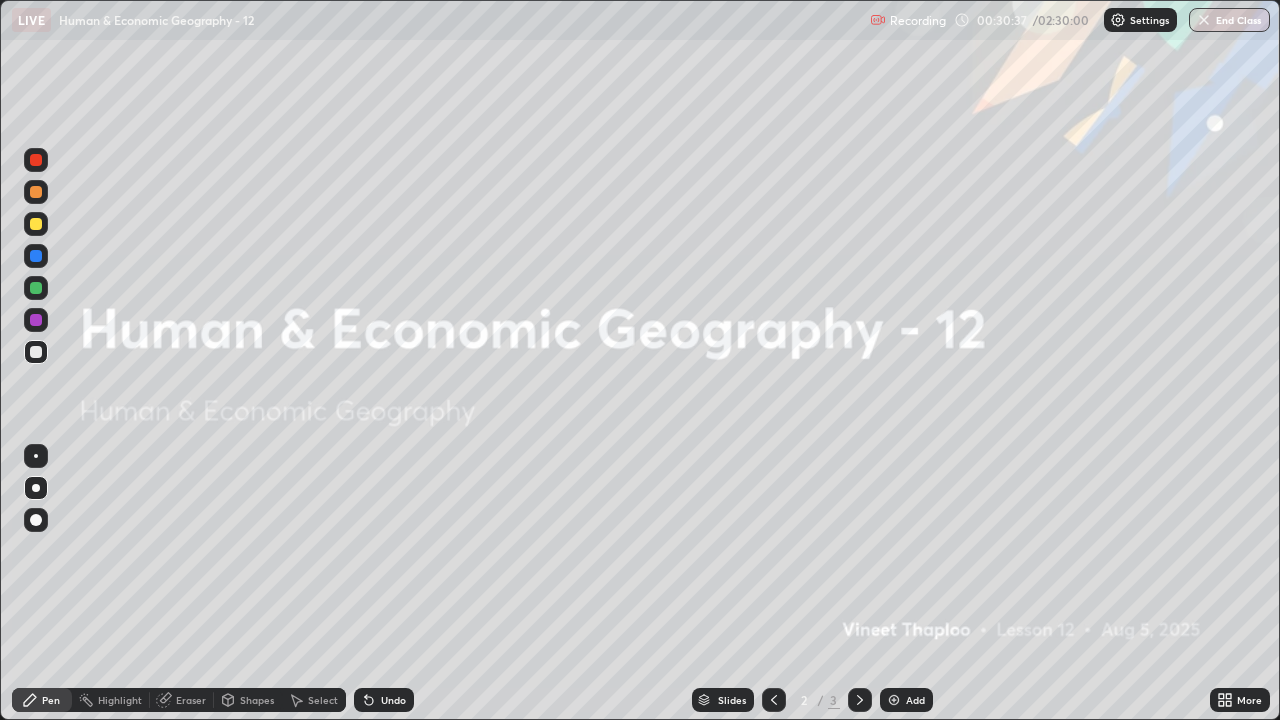 click at bounding box center [36, 256] 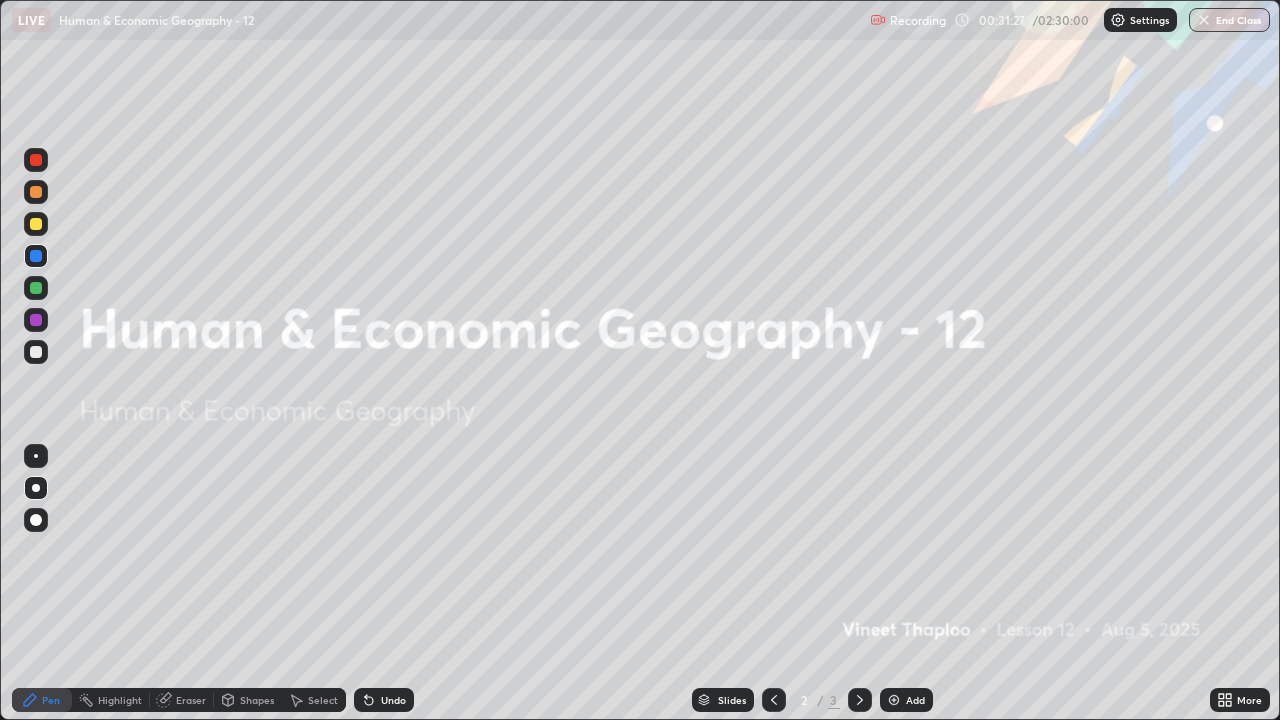 click at bounding box center (36, 256) 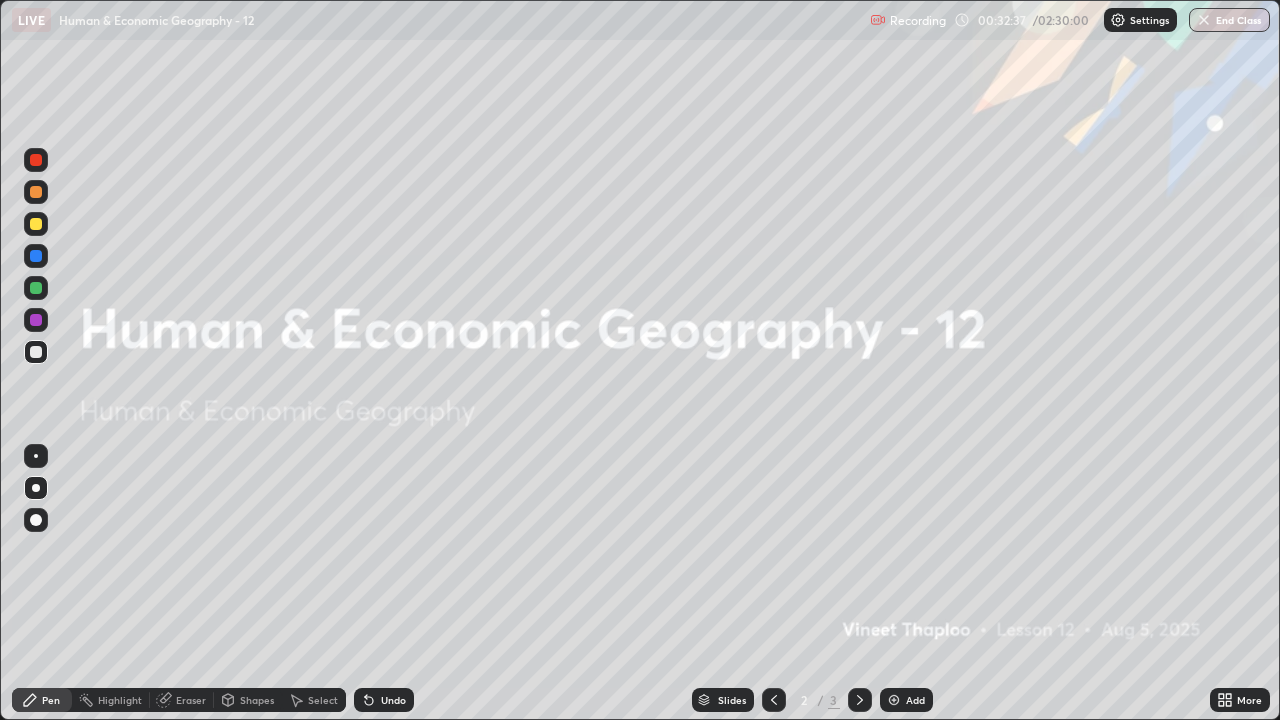 click at bounding box center [36, 224] 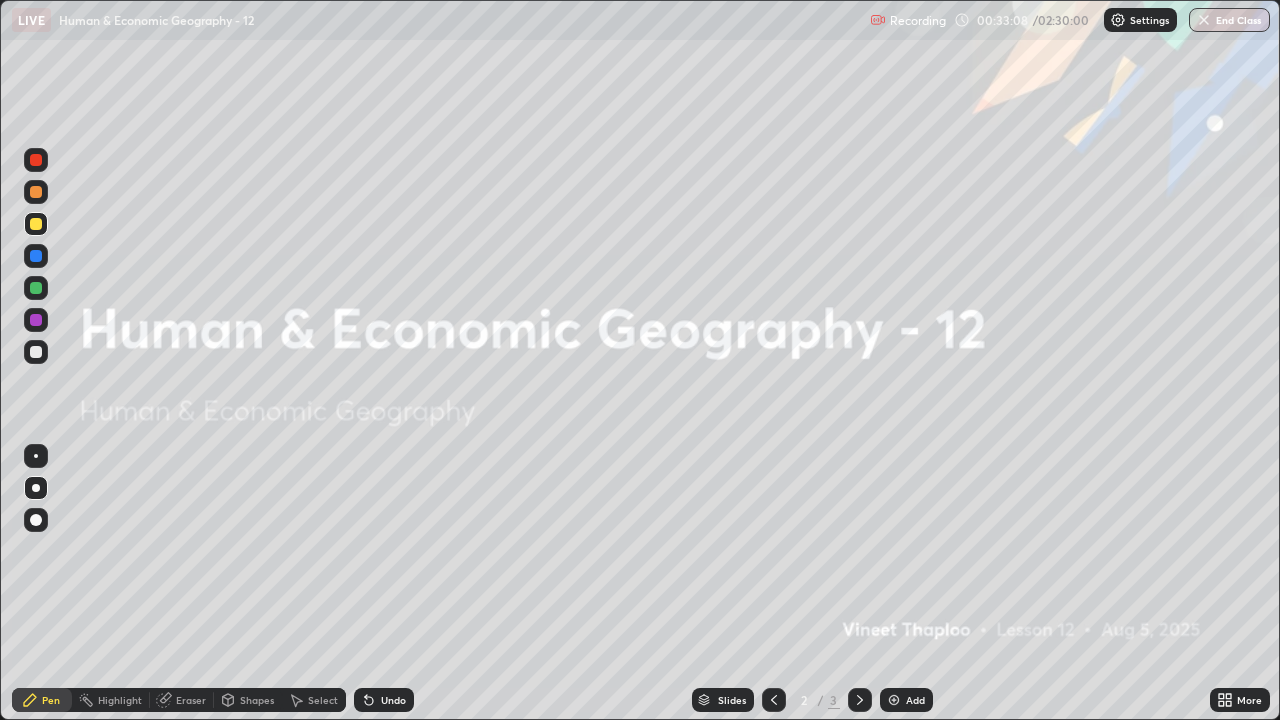 click at bounding box center [36, 160] 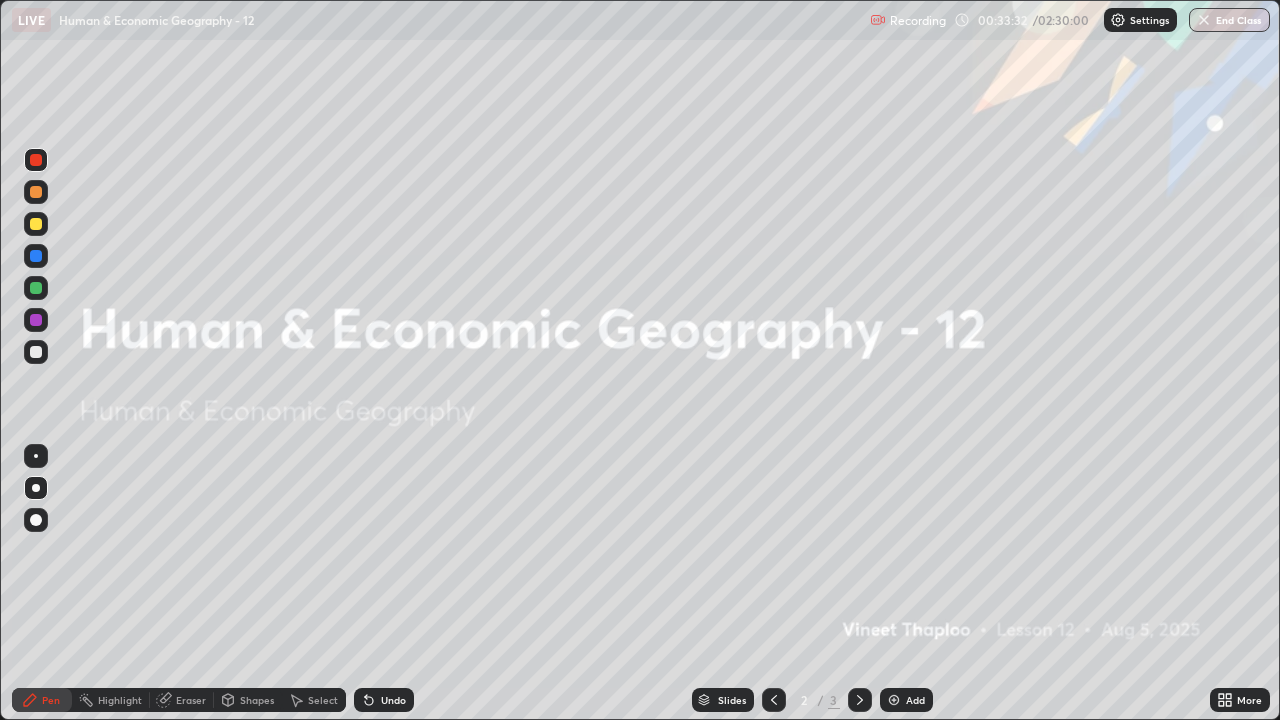 click on "Highlight" at bounding box center [120, 700] 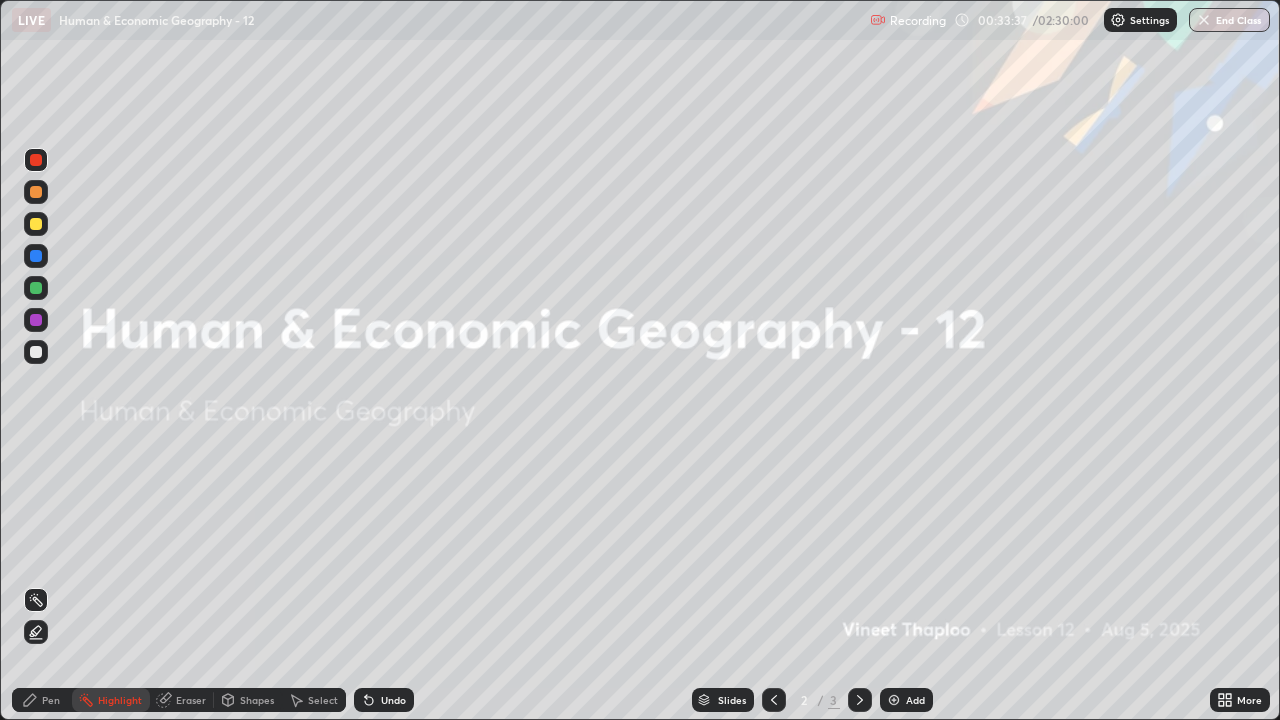 click on "Pen" at bounding box center [51, 700] 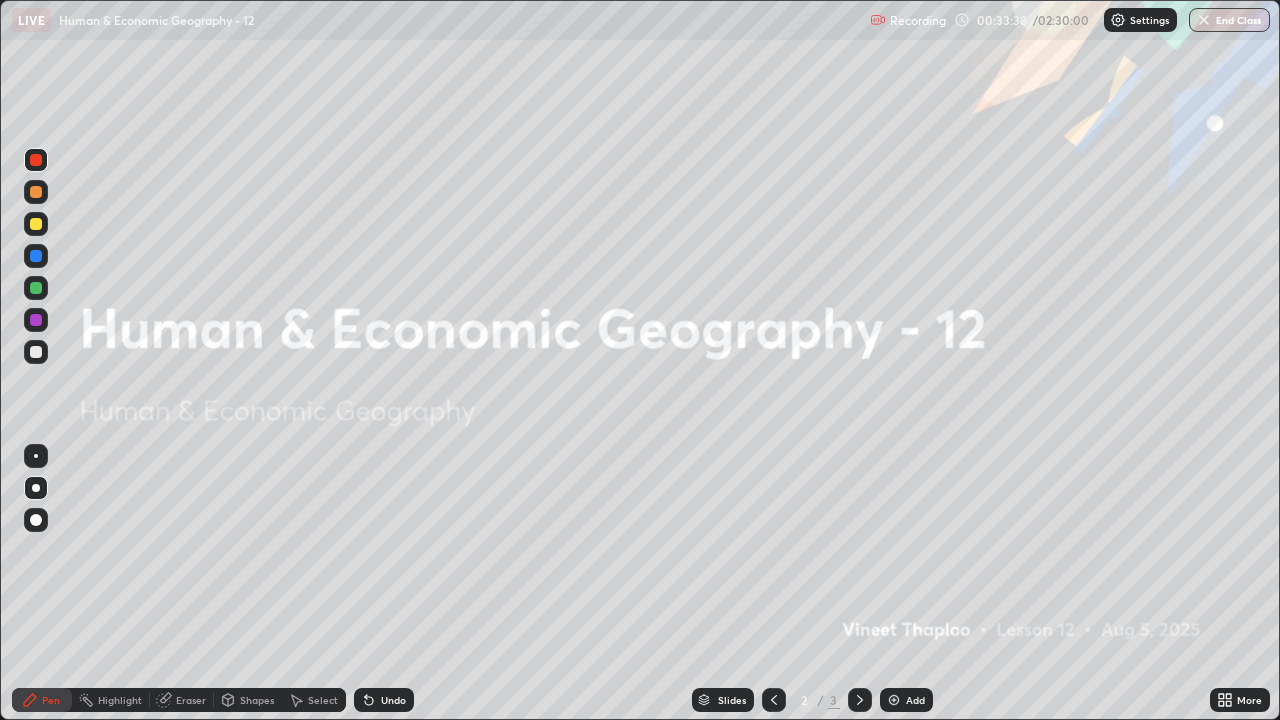 click at bounding box center [36, 488] 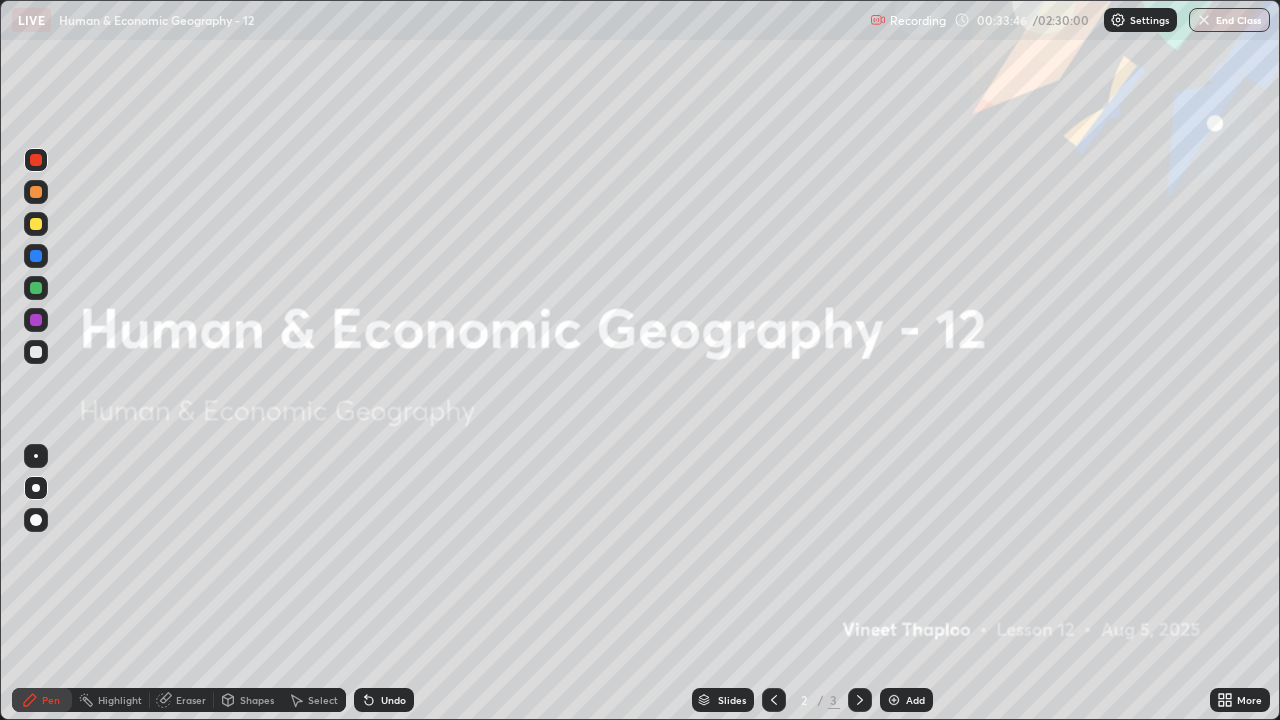 click at bounding box center (36, 352) 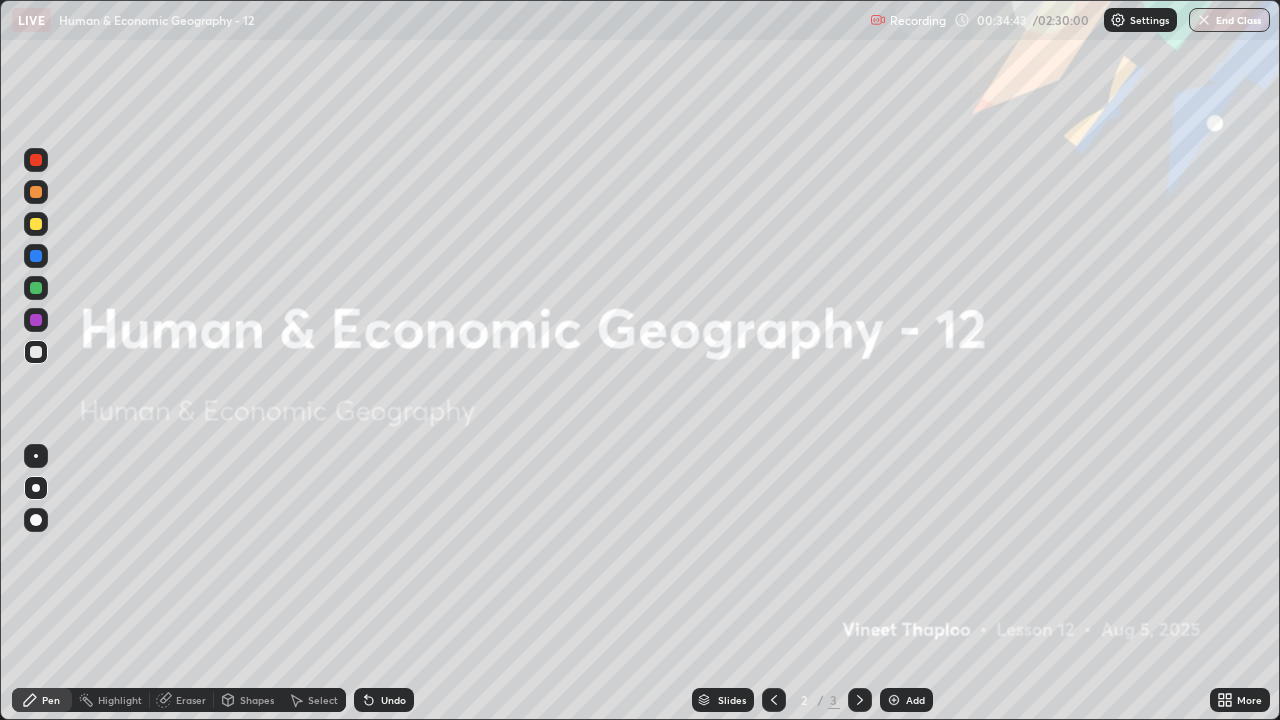 click 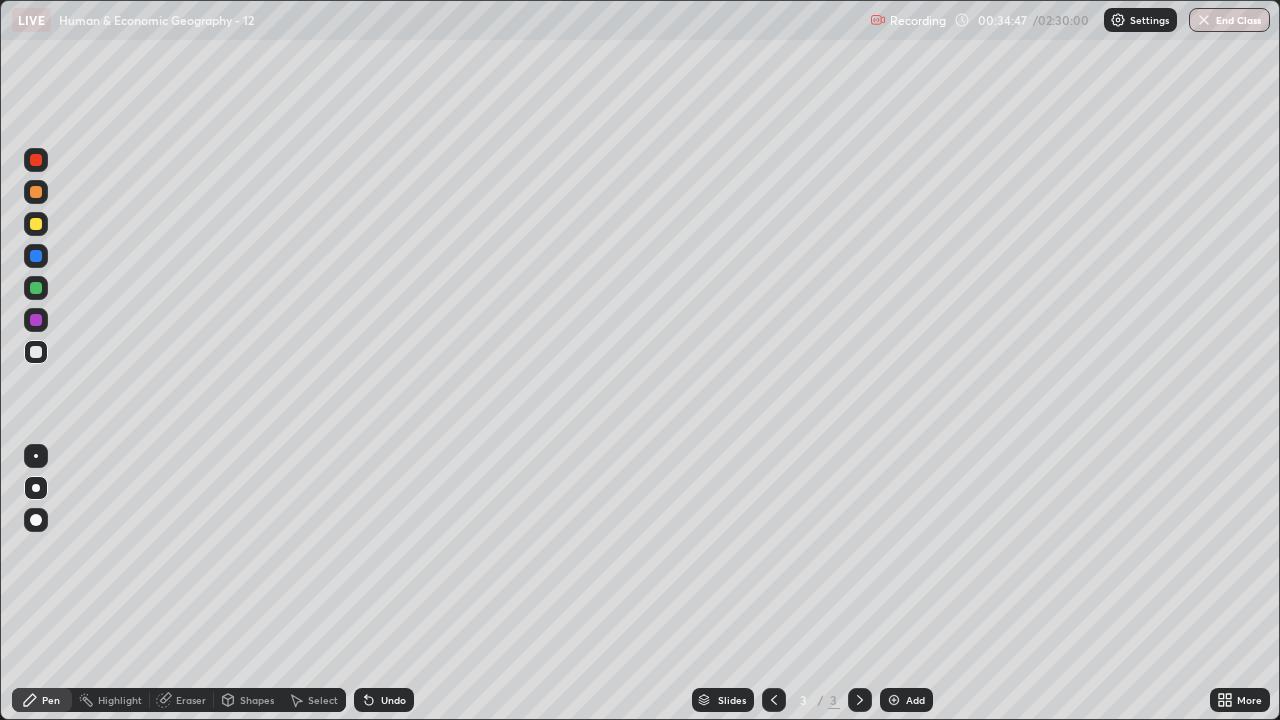 click on "Add" at bounding box center (915, 700) 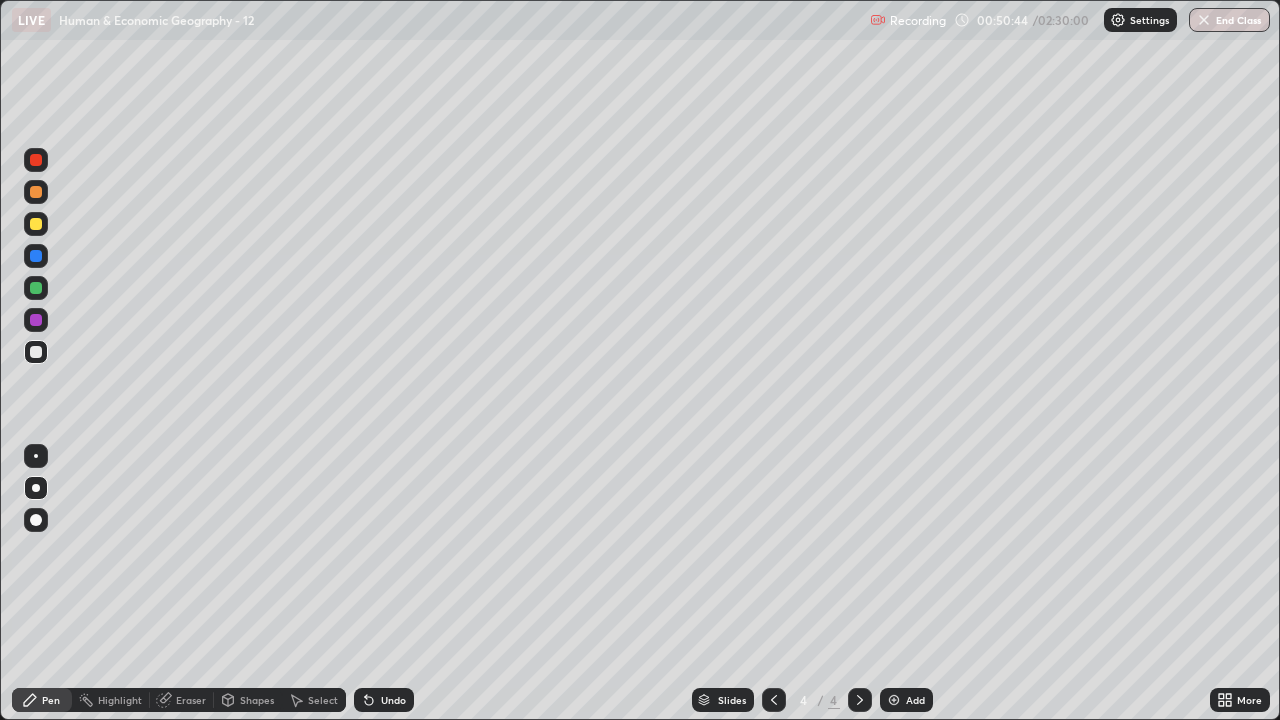 click on "Eraser" at bounding box center (191, 700) 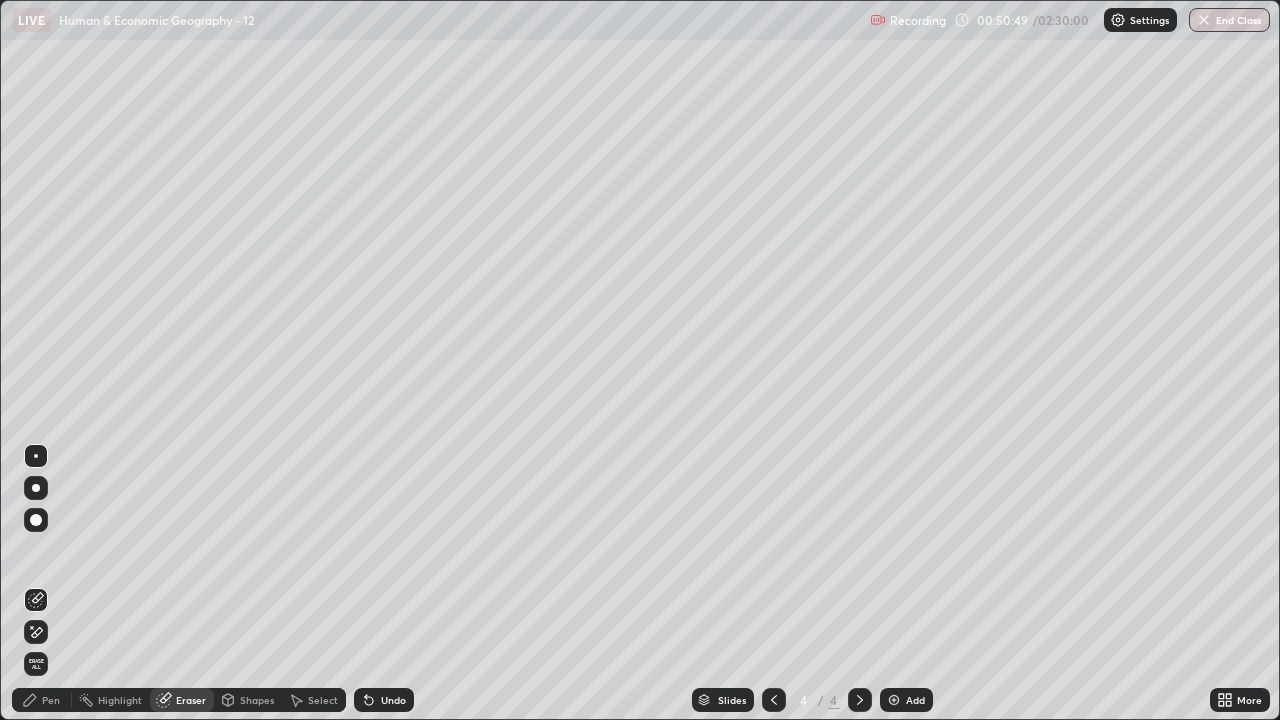 click on "Pen" at bounding box center [51, 700] 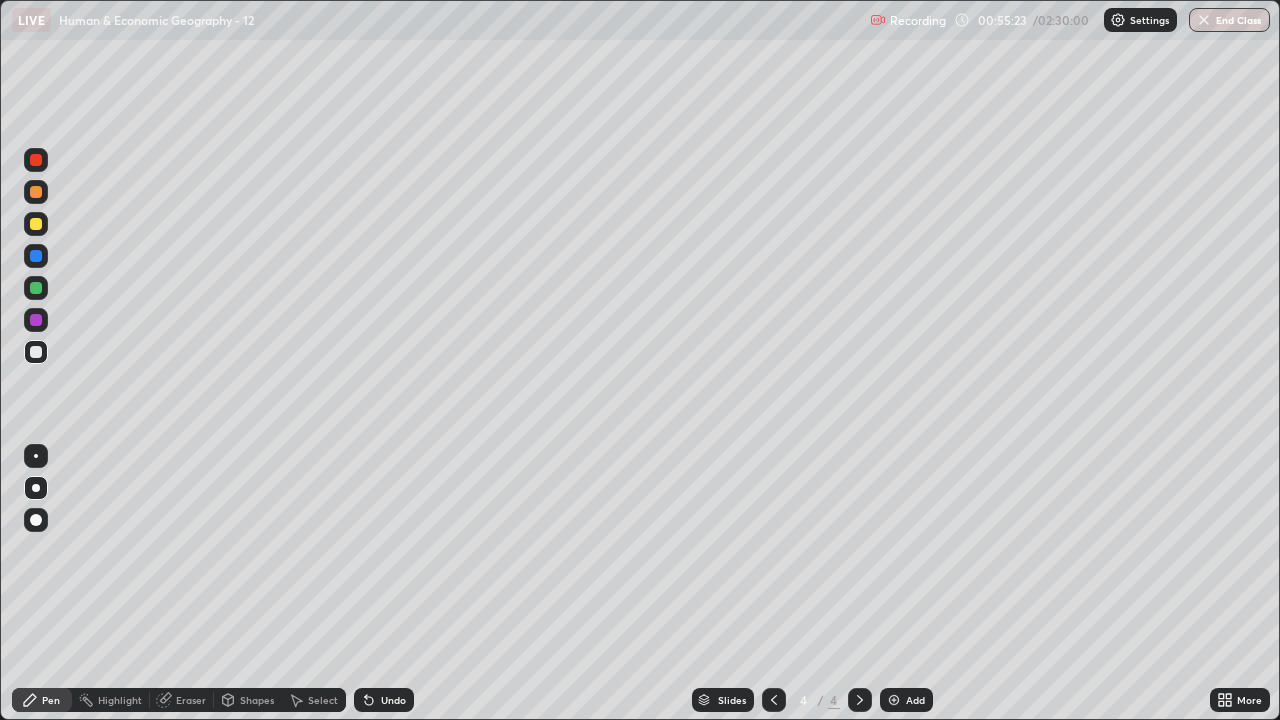 click on "Eraser" at bounding box center (191, 700) 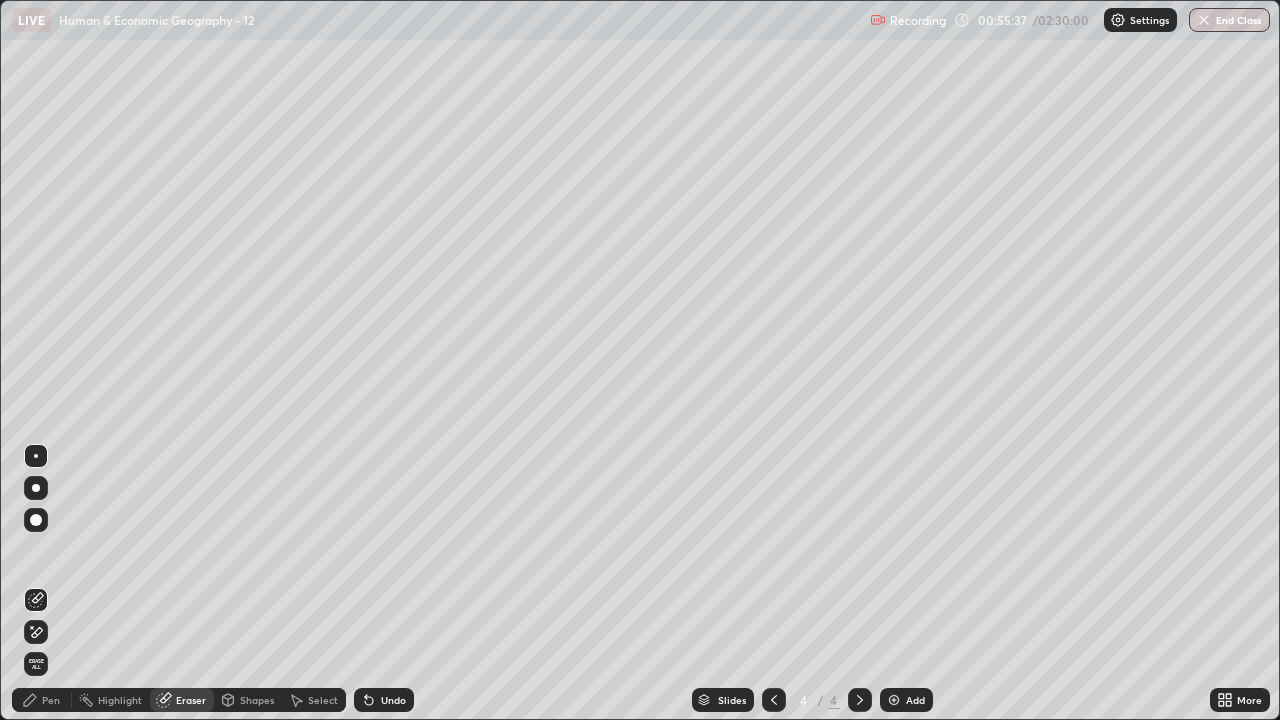 click on "Pen" at bounding box center [42, 700] 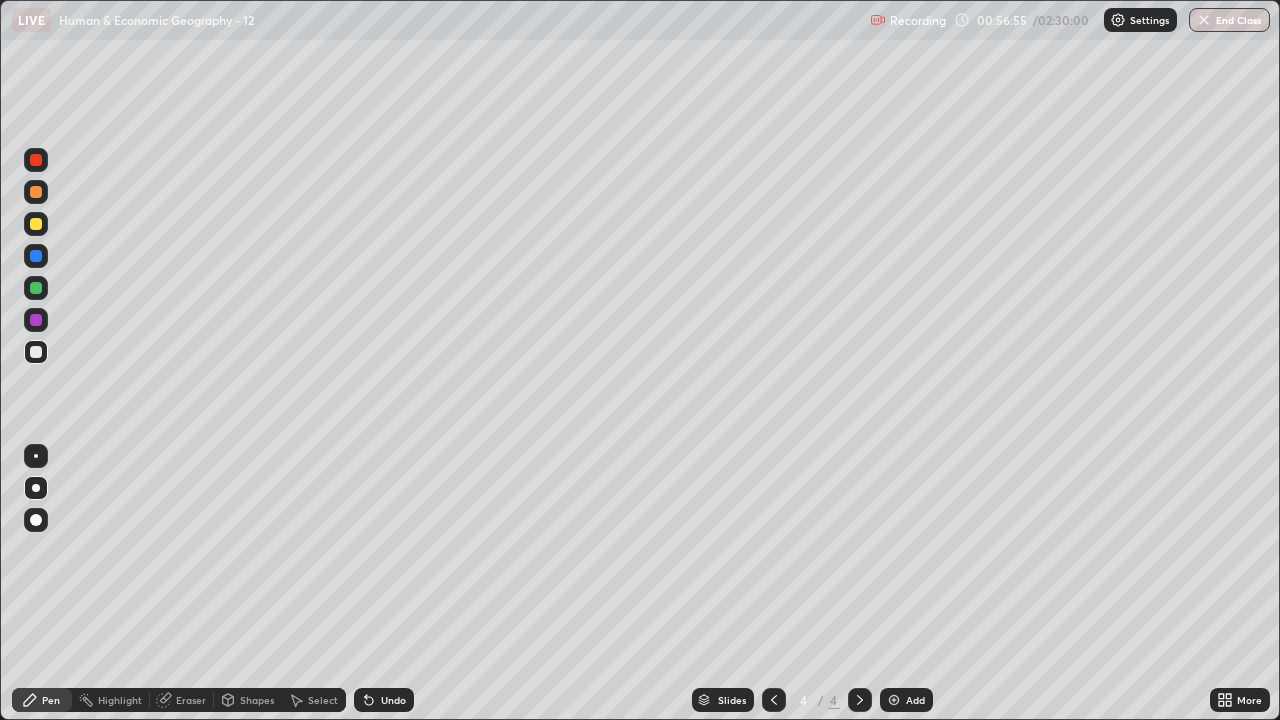 click on "Shapes" at bounding box center (257, 700) 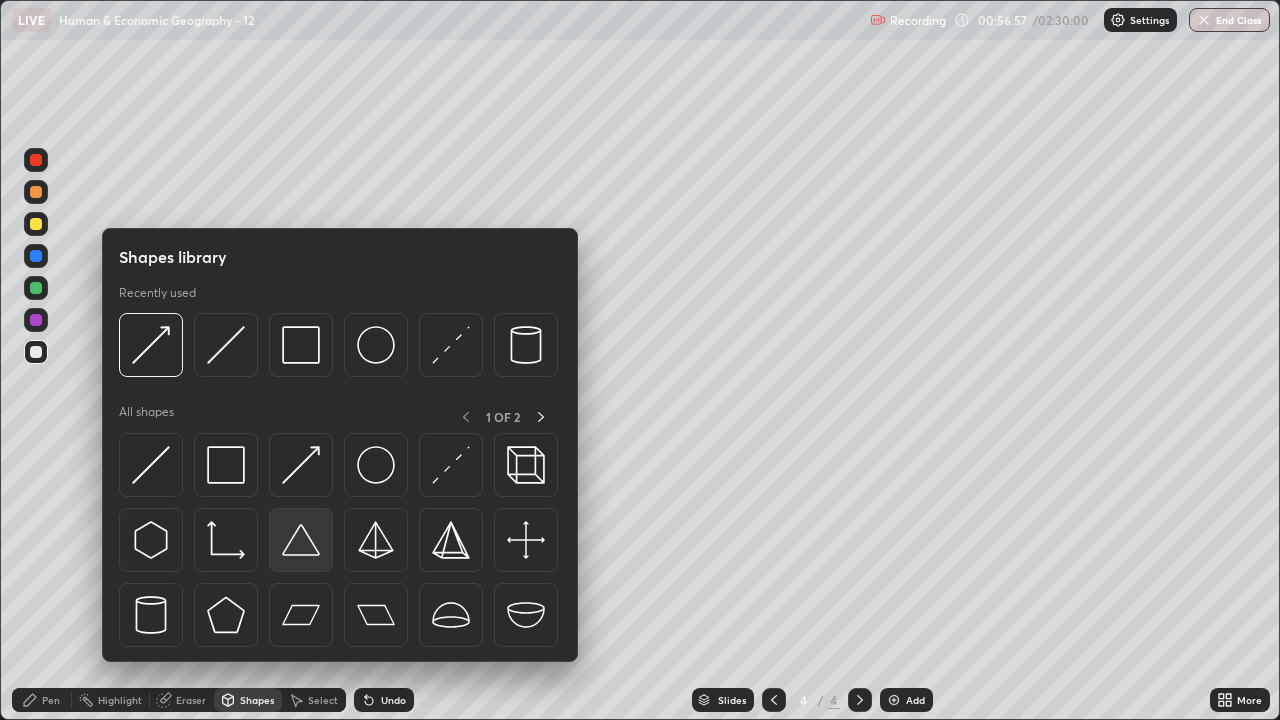 click at bounding box center [301, 540] 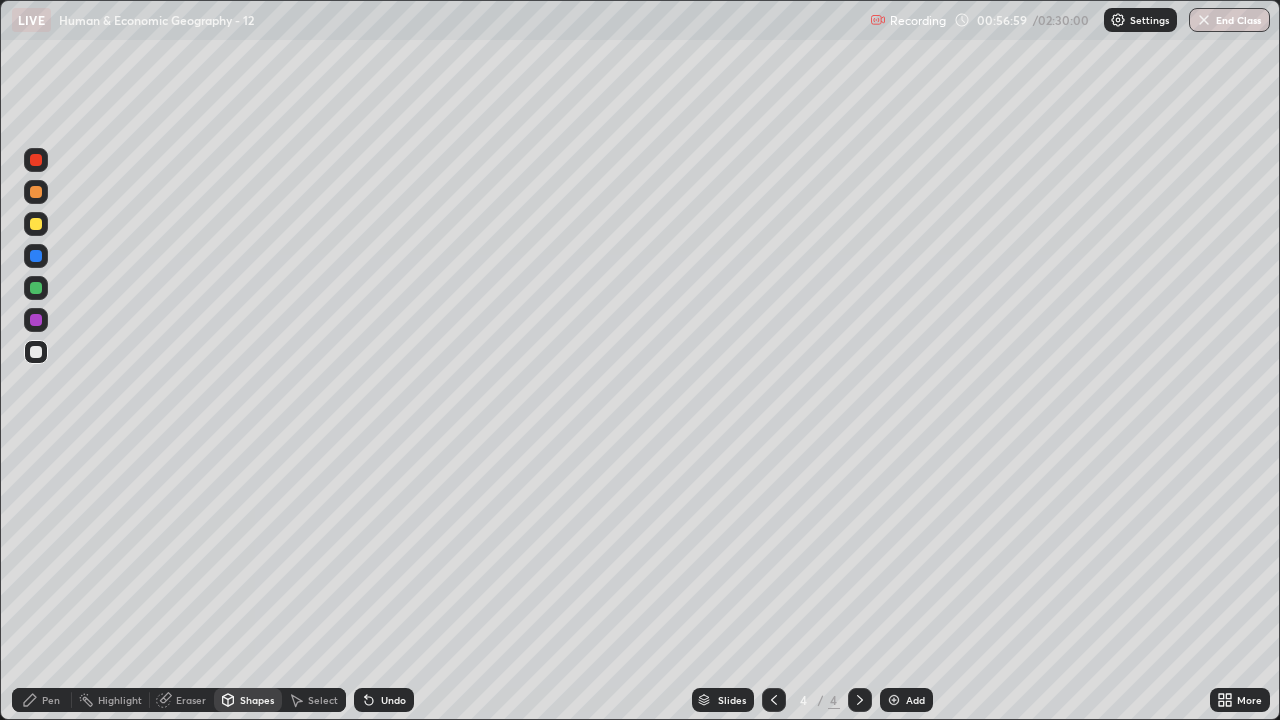 click on "Pen" at bounding box center (51, 700) 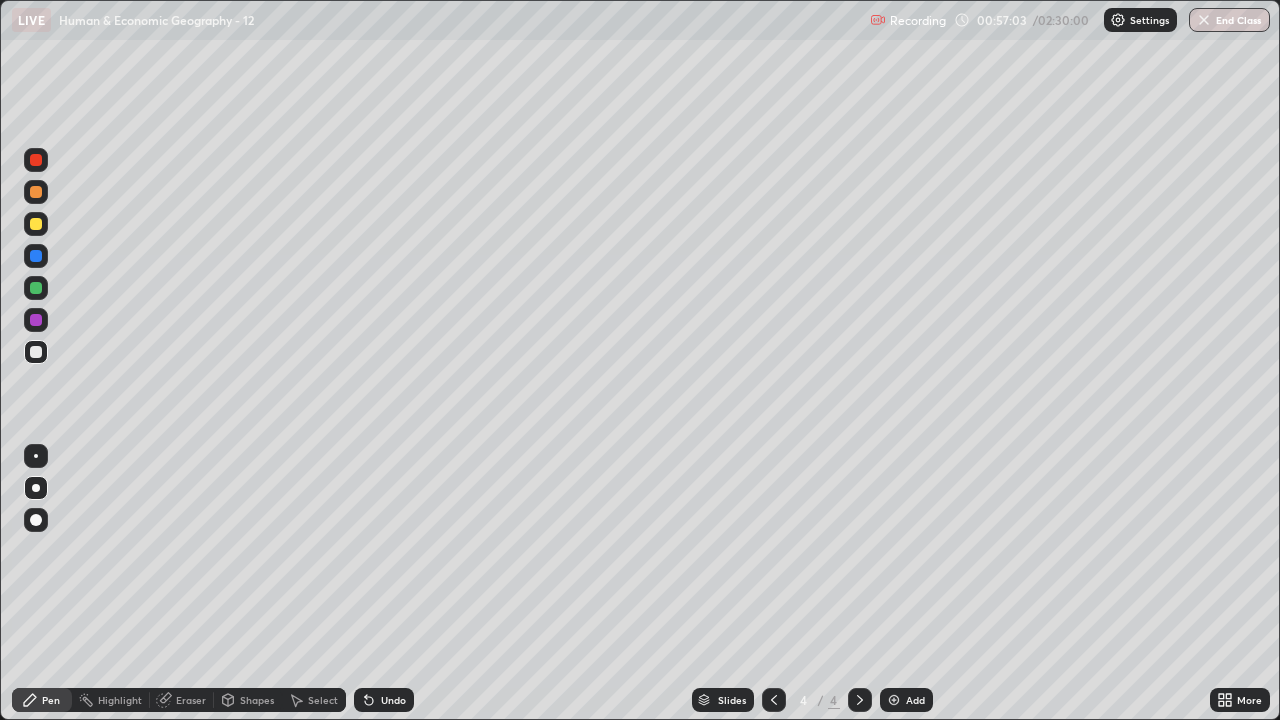 click at bounding box center [36, 192] 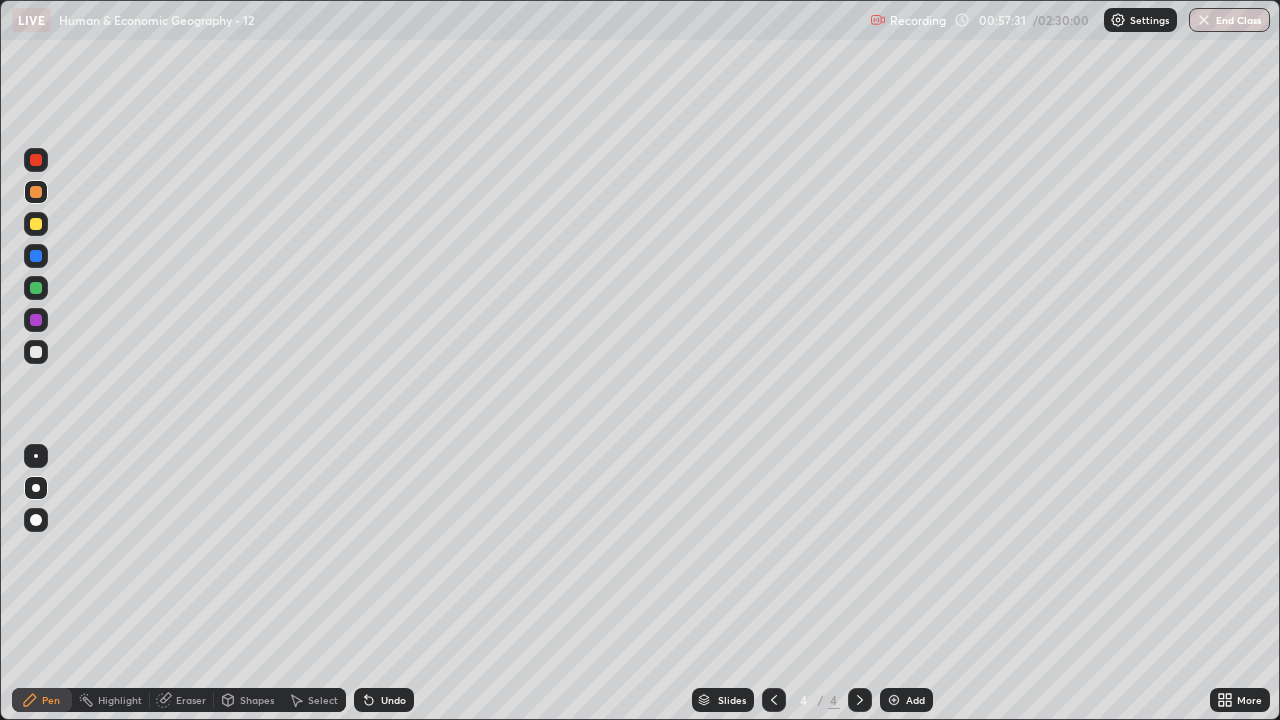 click on "Eraser" at bounding box center [191, 700] 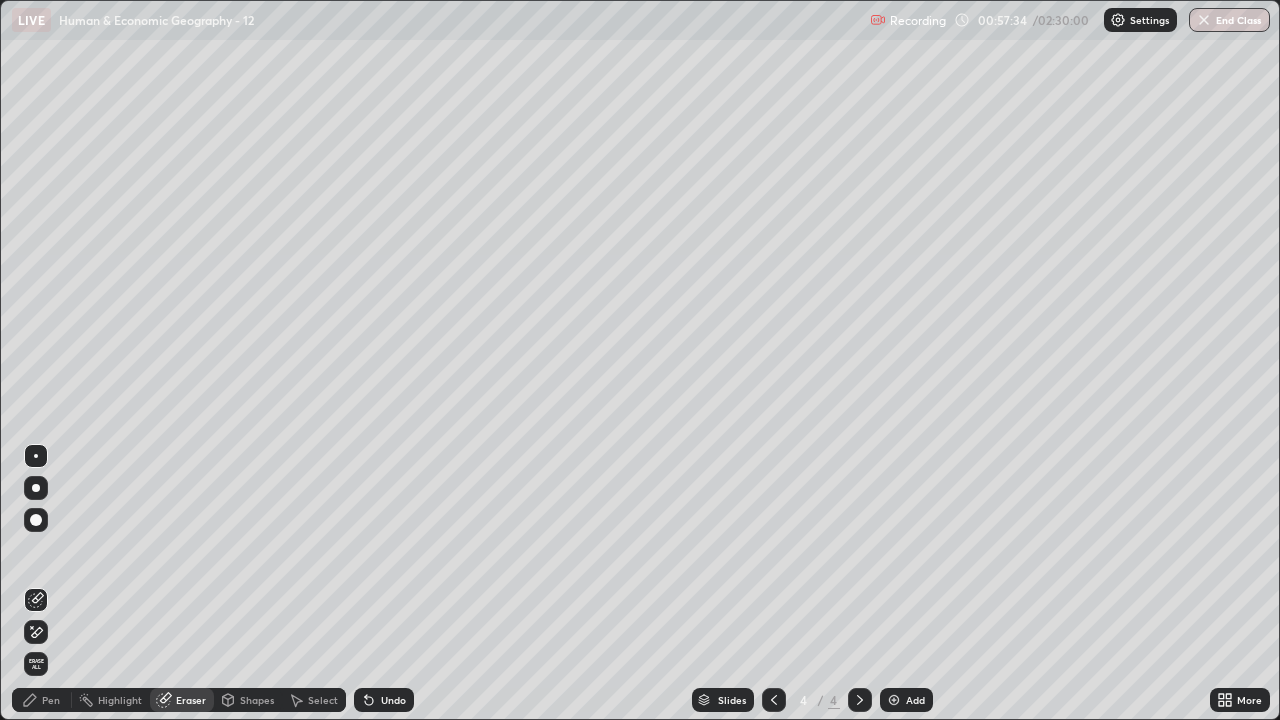 click on "Pen" at bounding box center (51, 700) 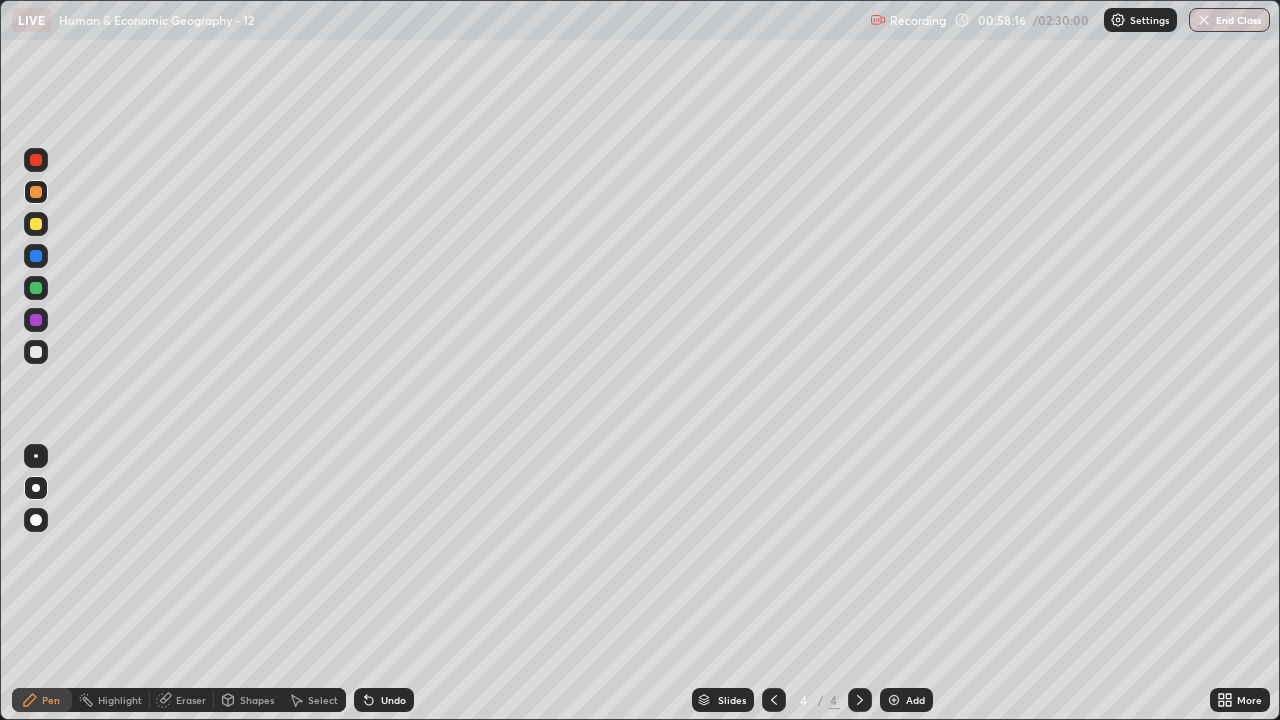 click at bounding box center (36, 224) 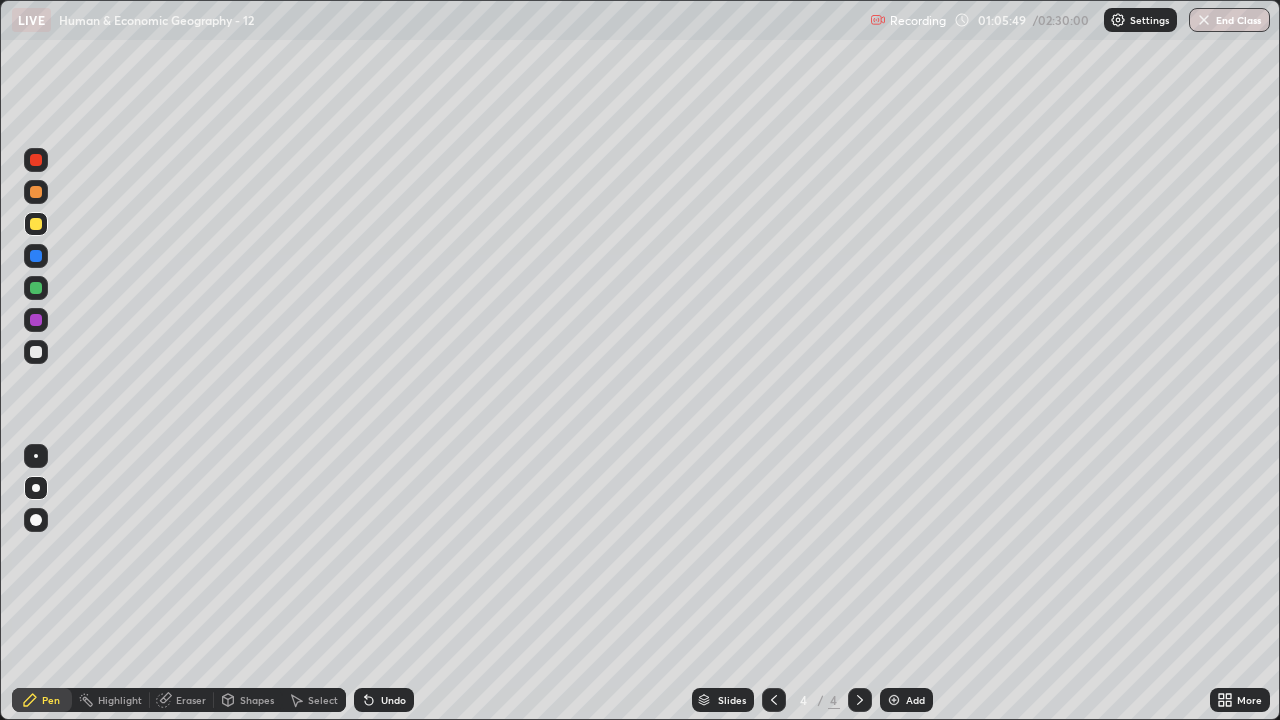 click 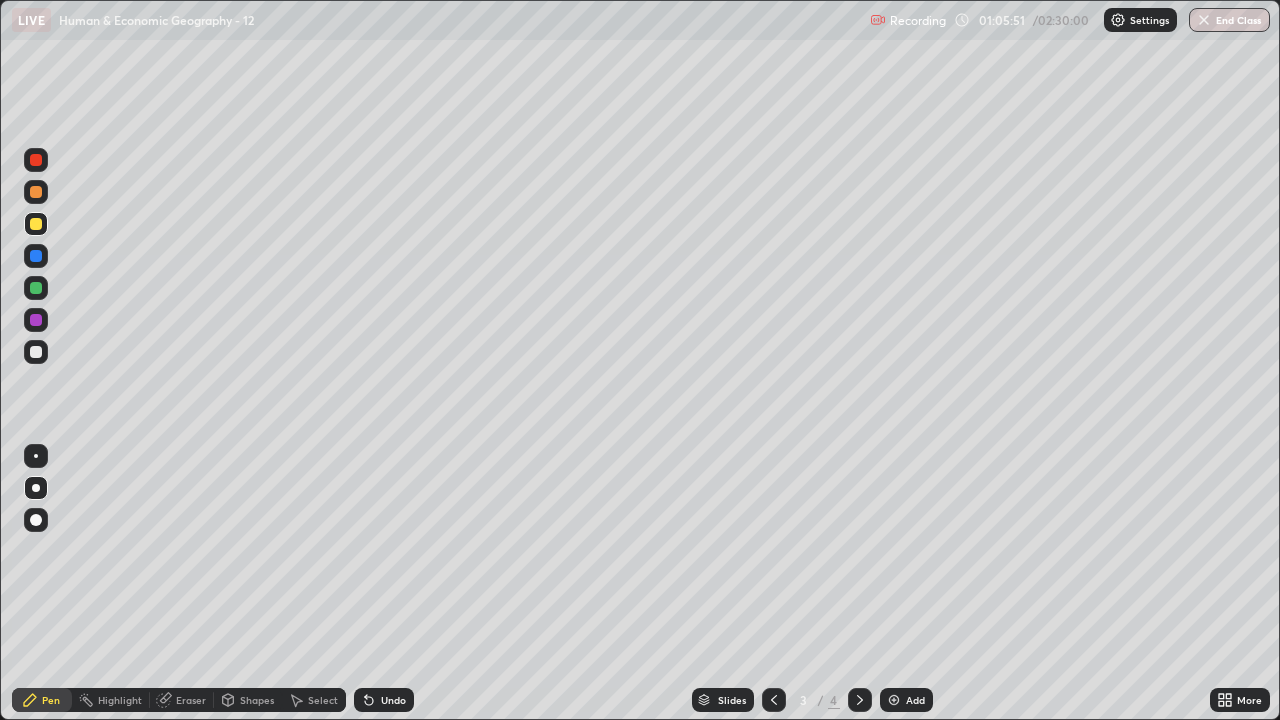 click 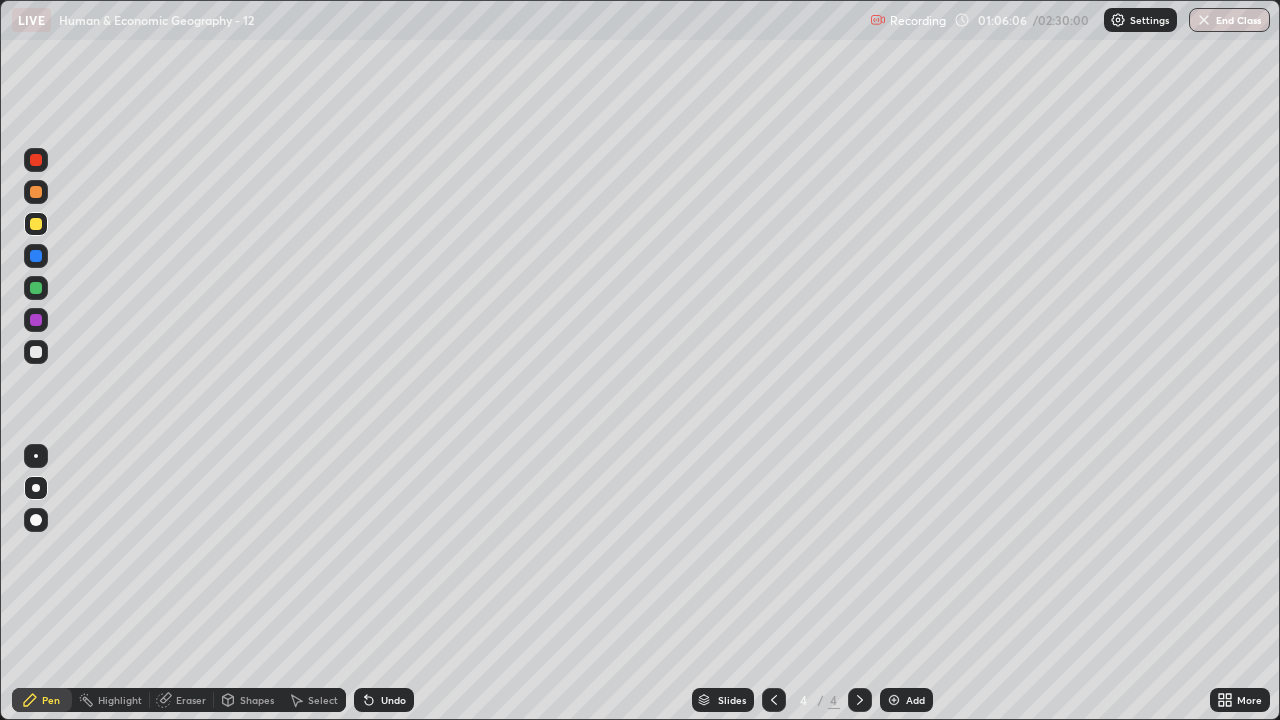 click at bounding box center [36, 256] 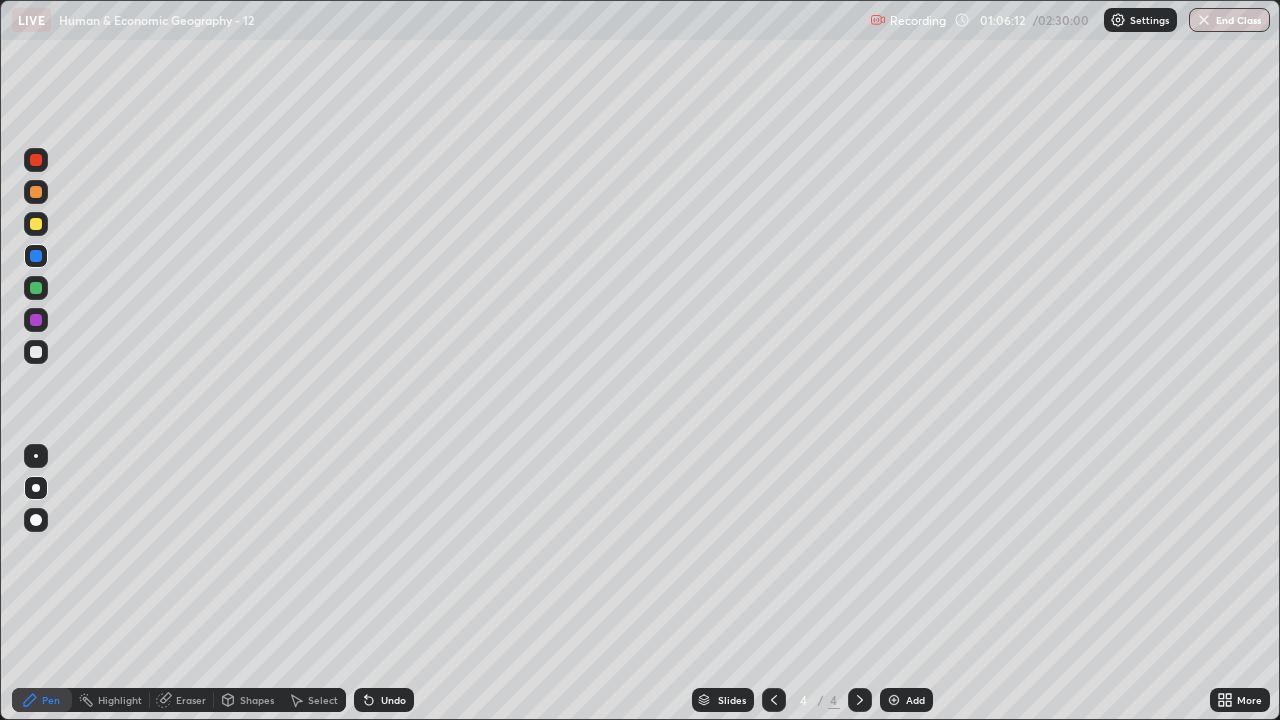 click on "Undo" at bounding box center (393, 700) 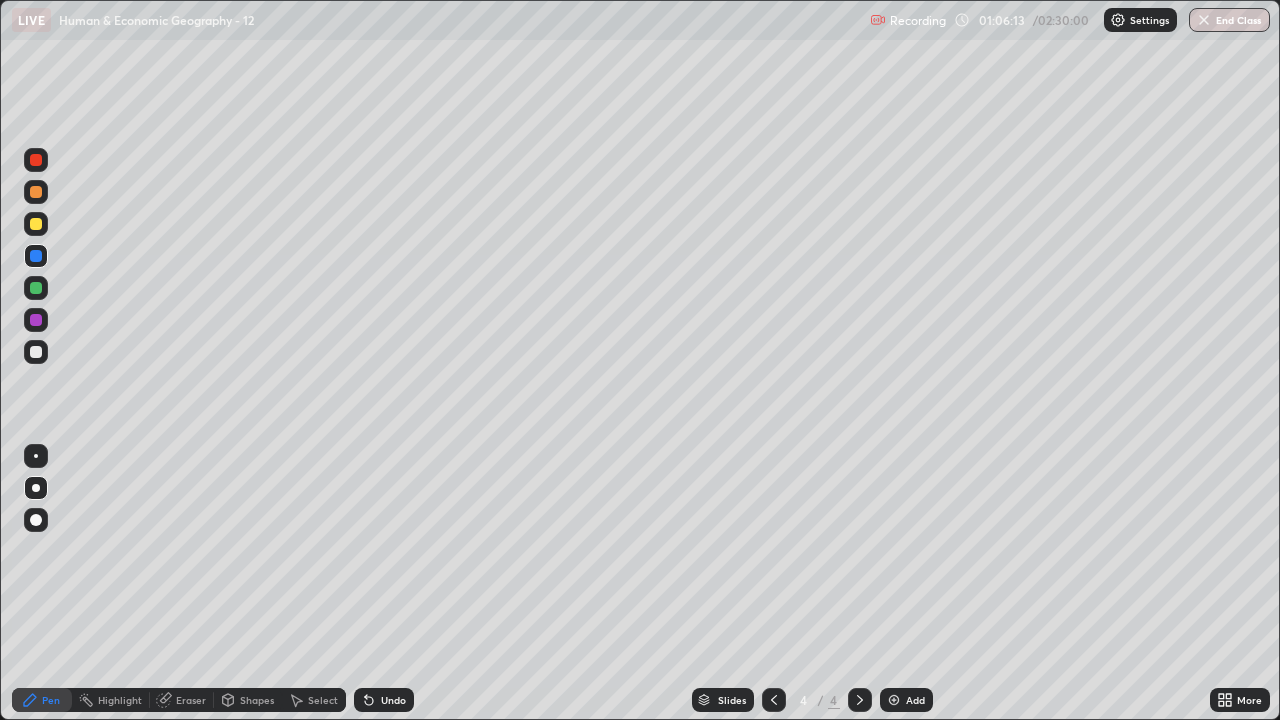 click on "Undo" at bounding box center (384, 700) 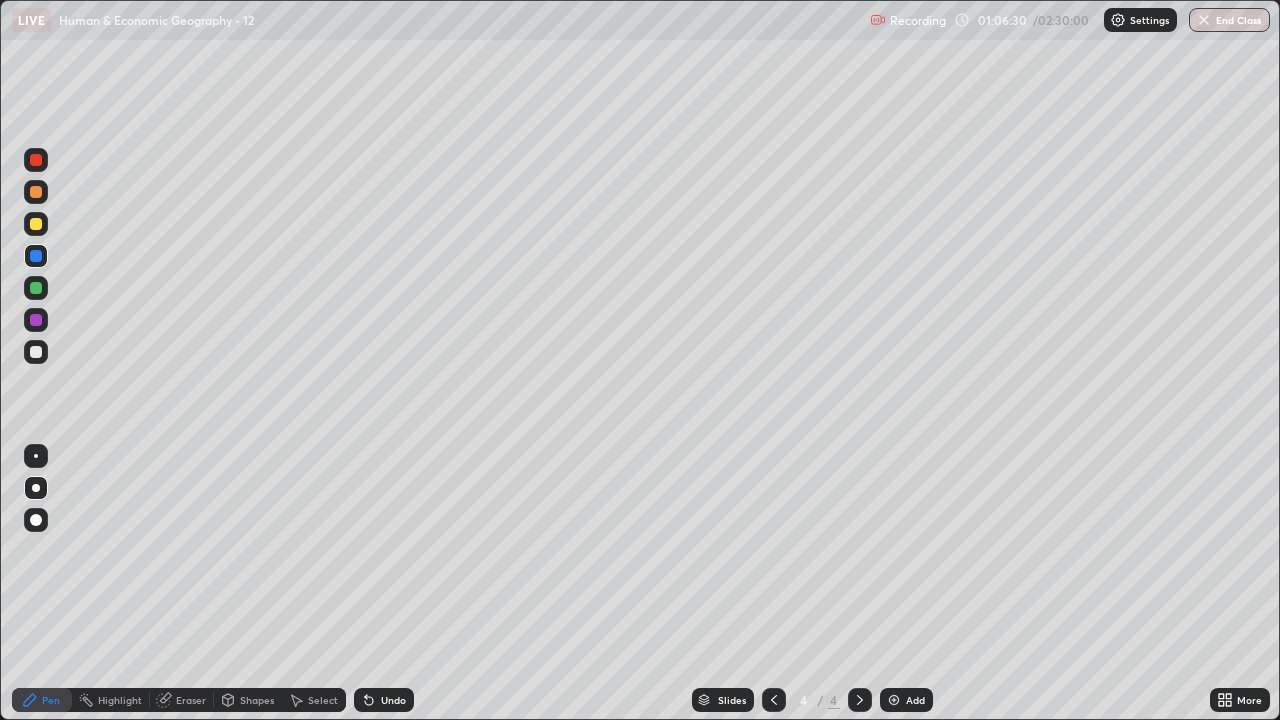 click at bounding box center (36, 224) 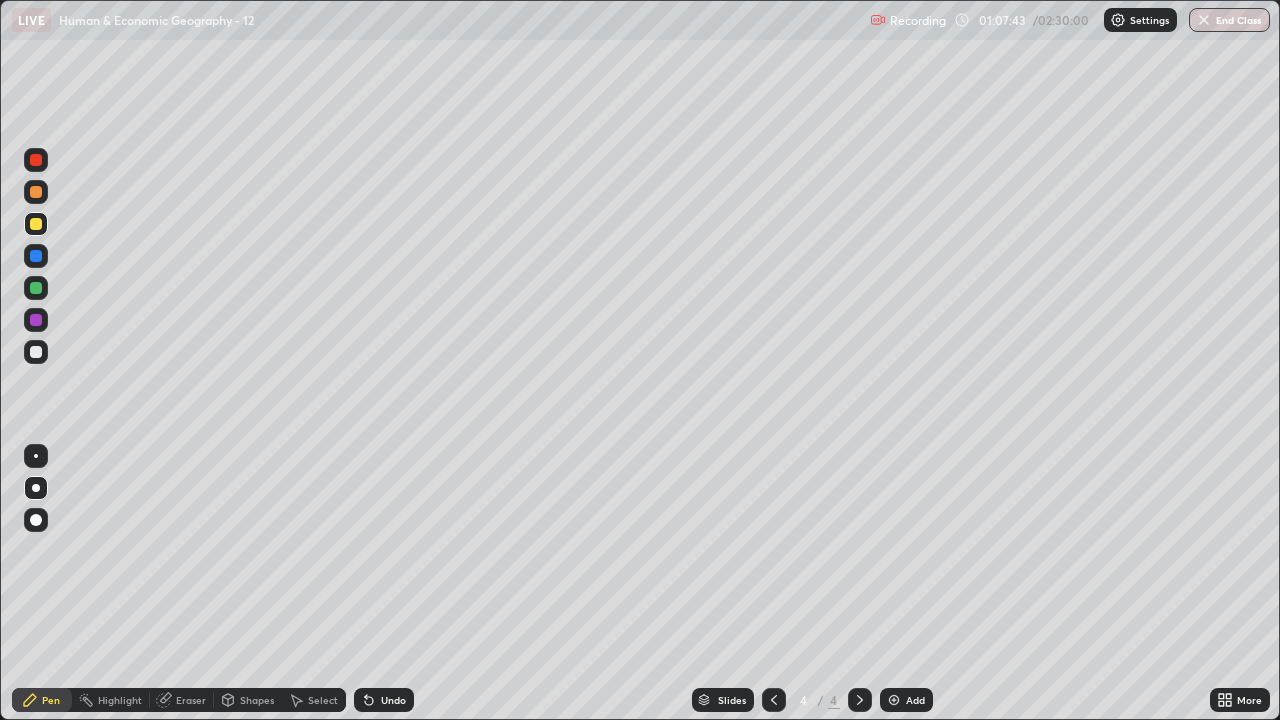 click on "Undo" at bounding box center [380, 700] 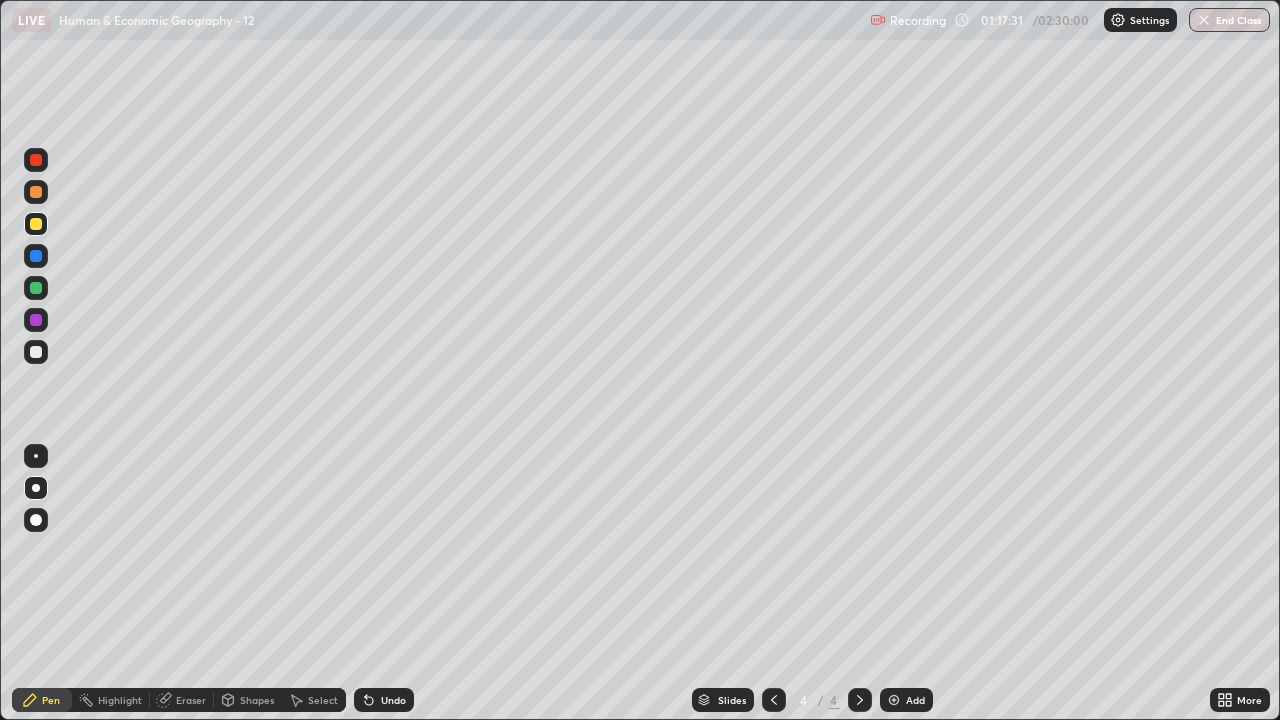 click on "Add" at bounding box center [906, 700] 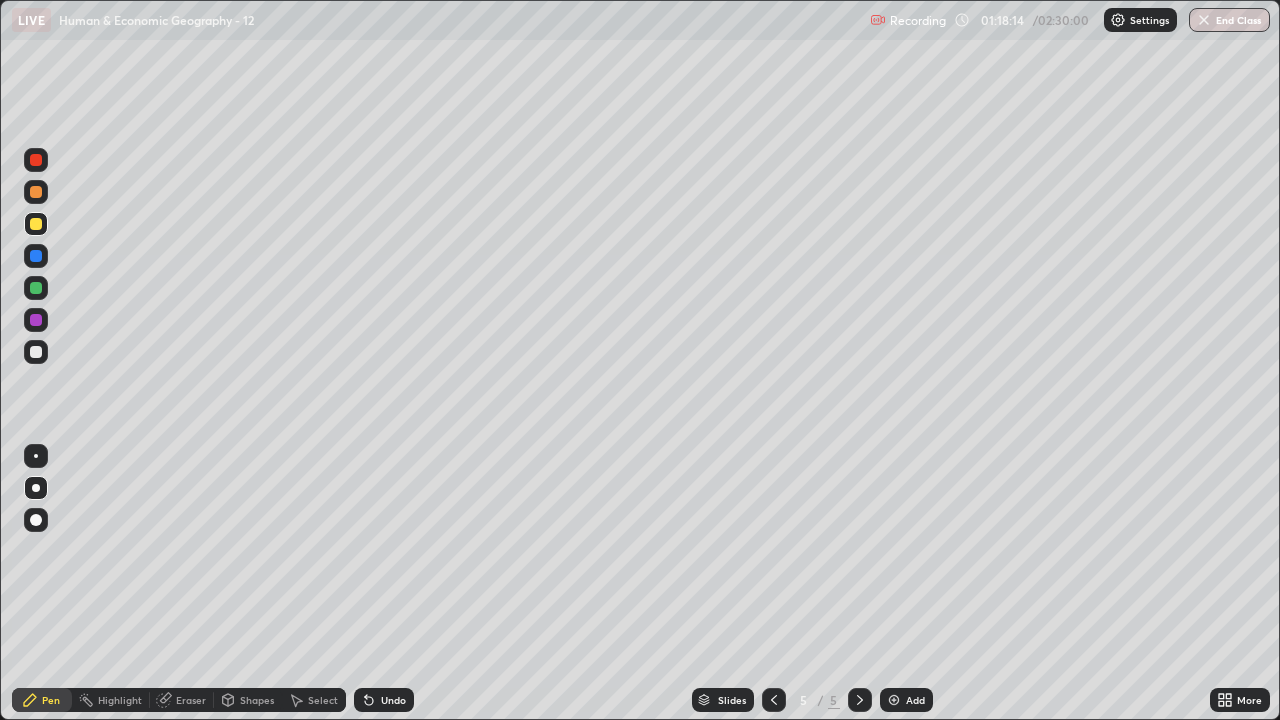 click at bounding box center [36, 352] 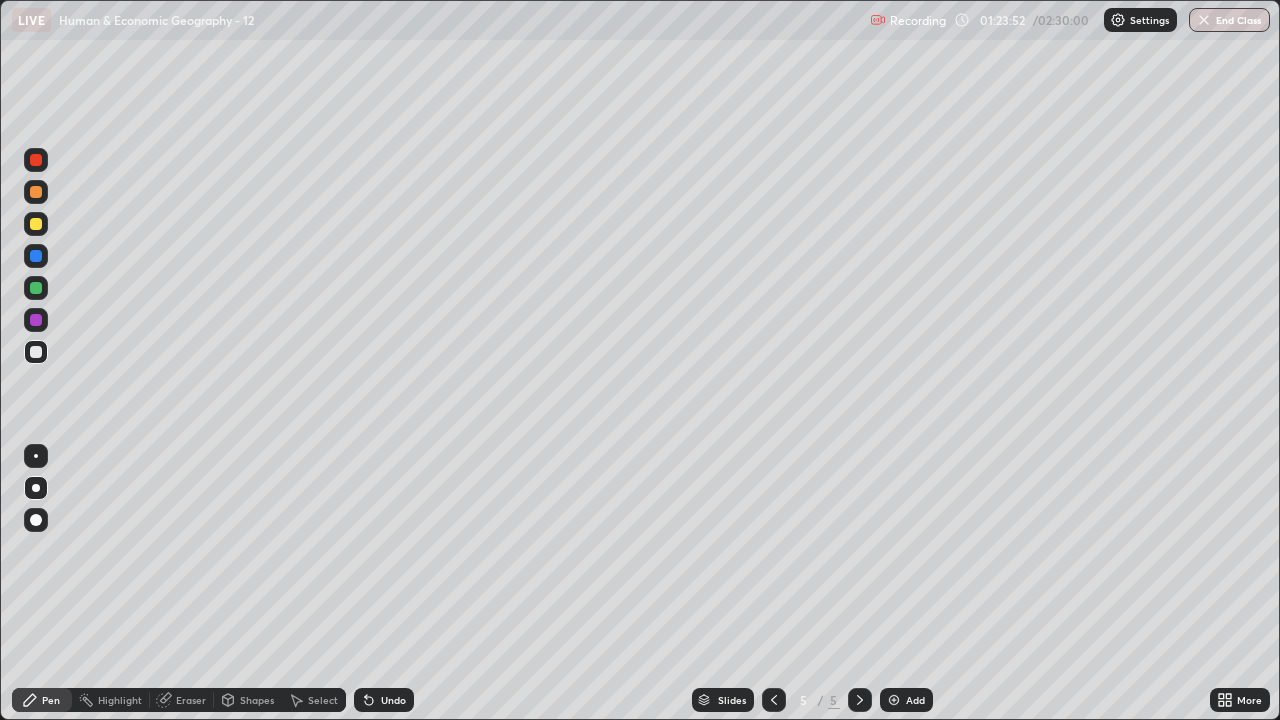 click at bounding box center [36, 160] 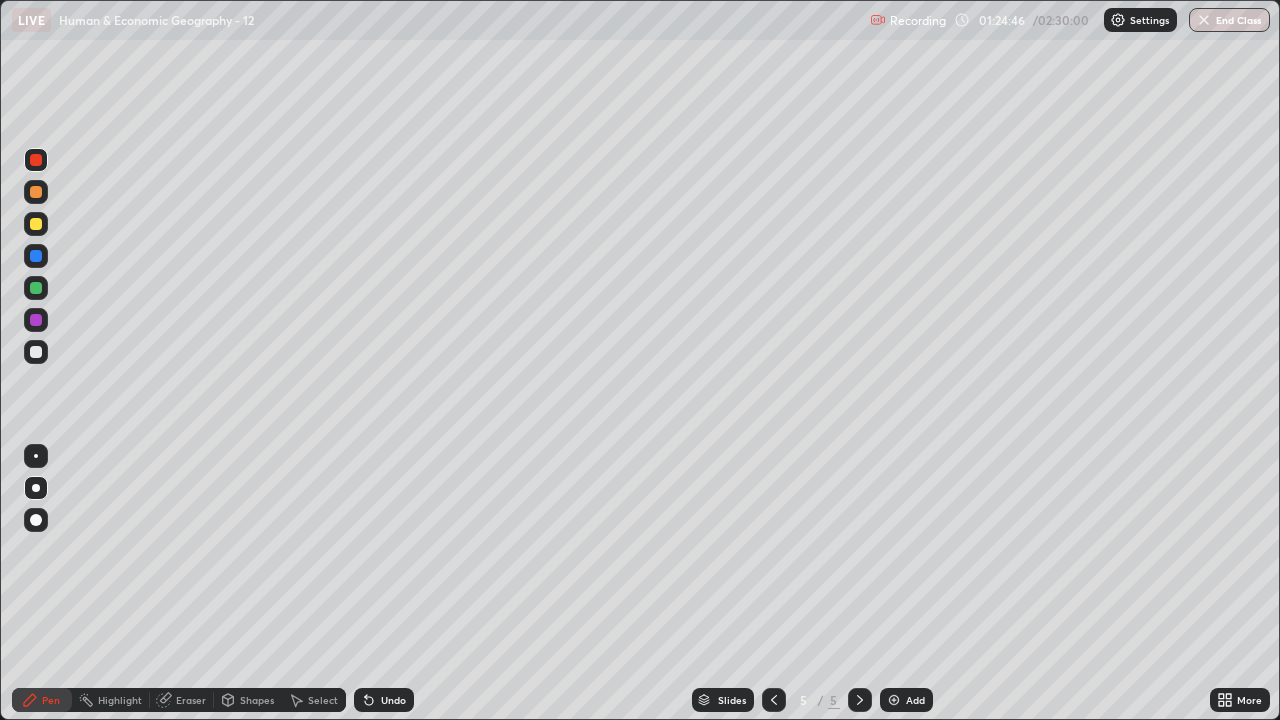 click at bounding box center [36, 224] 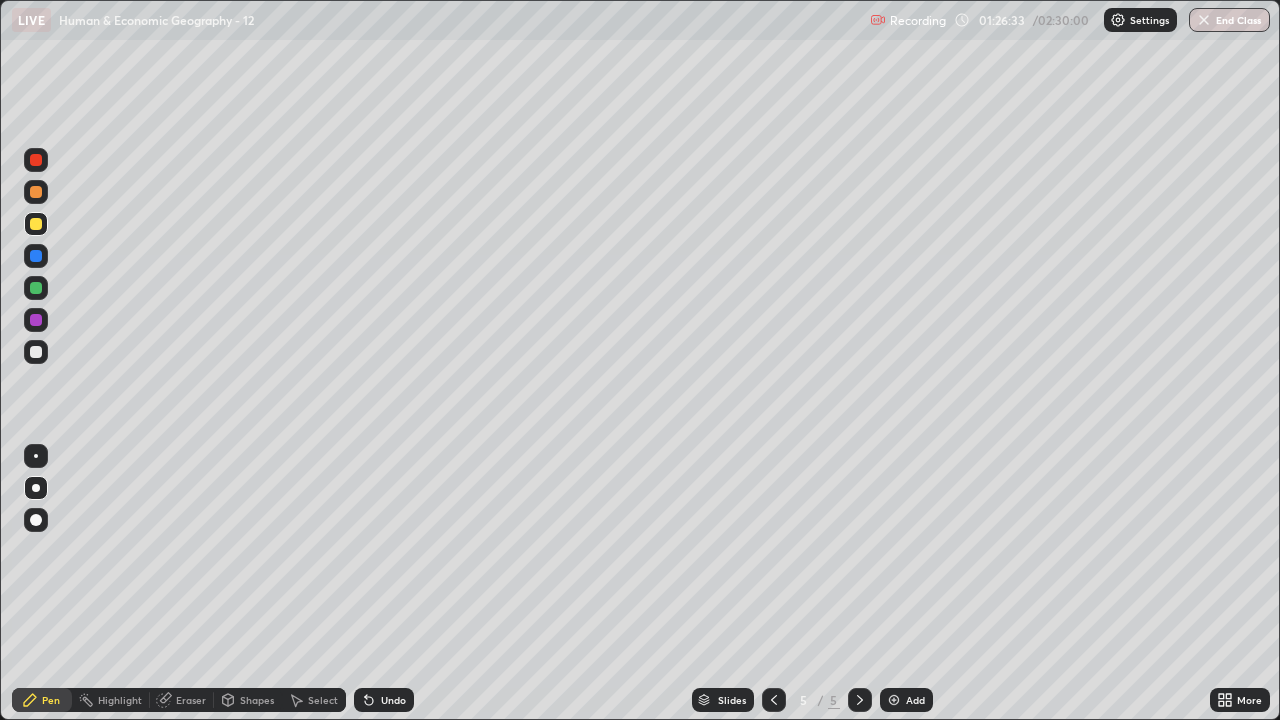 click on "Eraser" at bounding box center [191, 700] 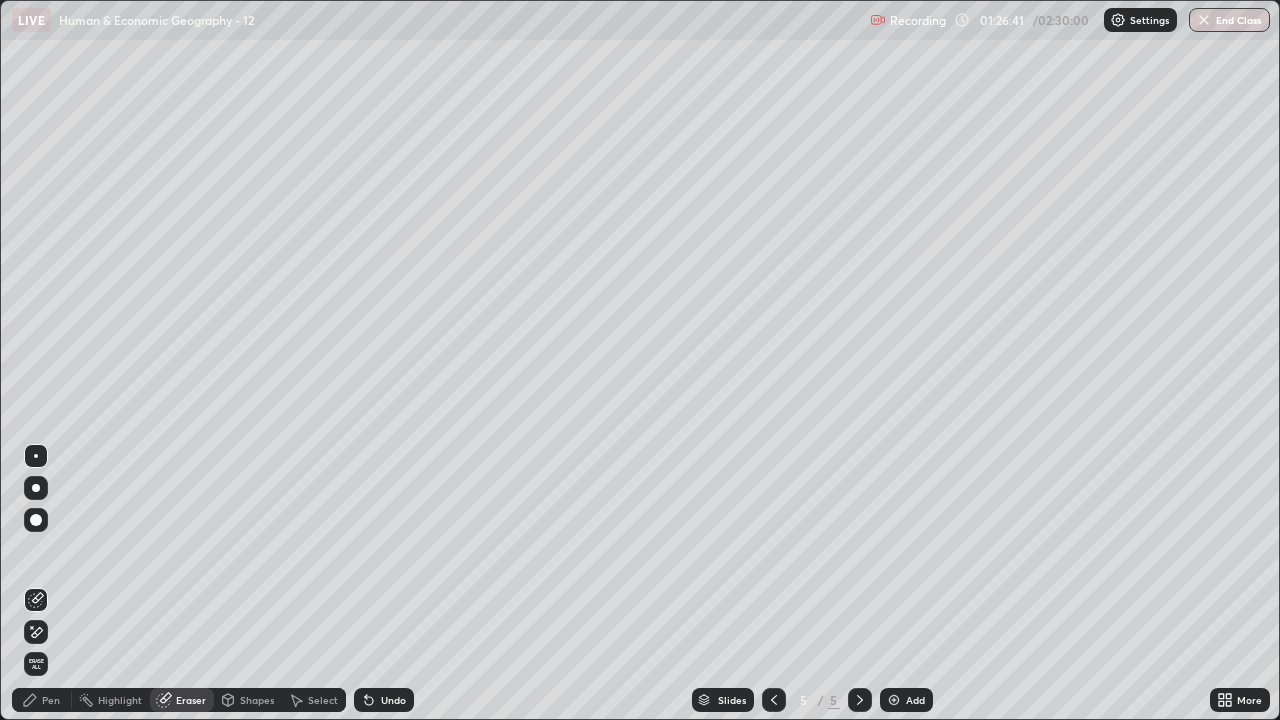 click on "Pen" at bounding box center [51, 700] 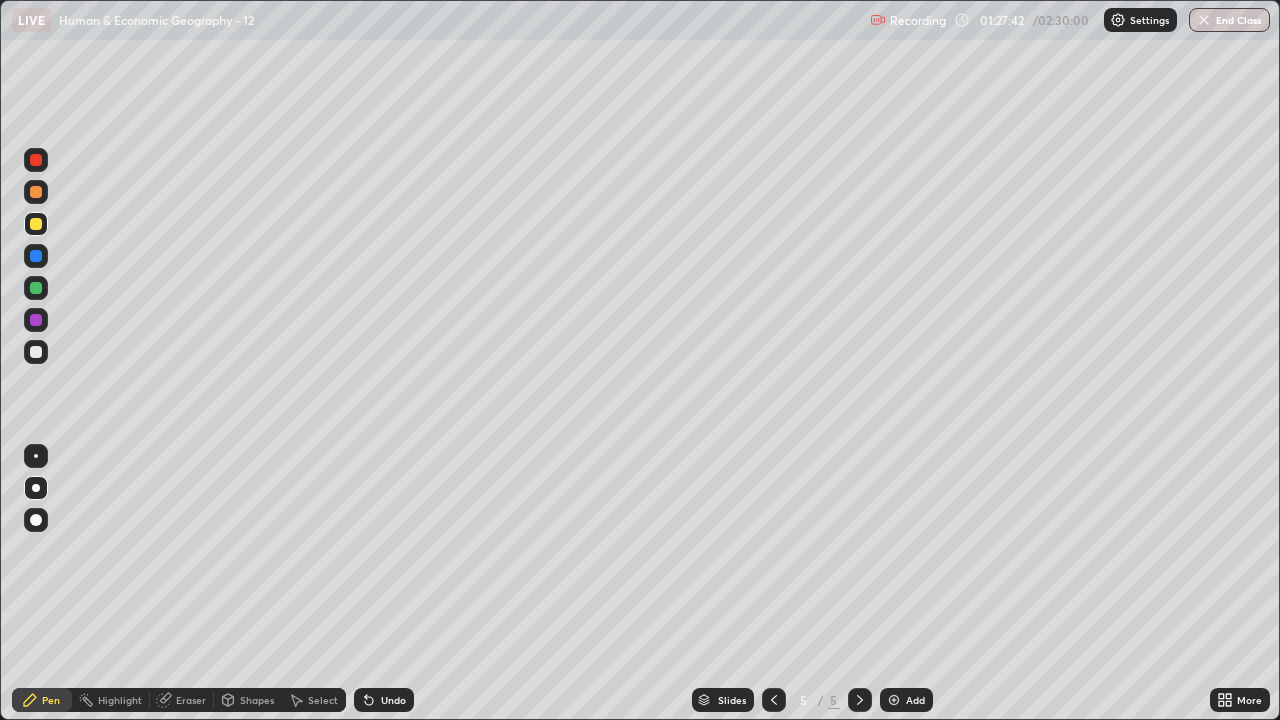 click at bounding box center (860, 700) 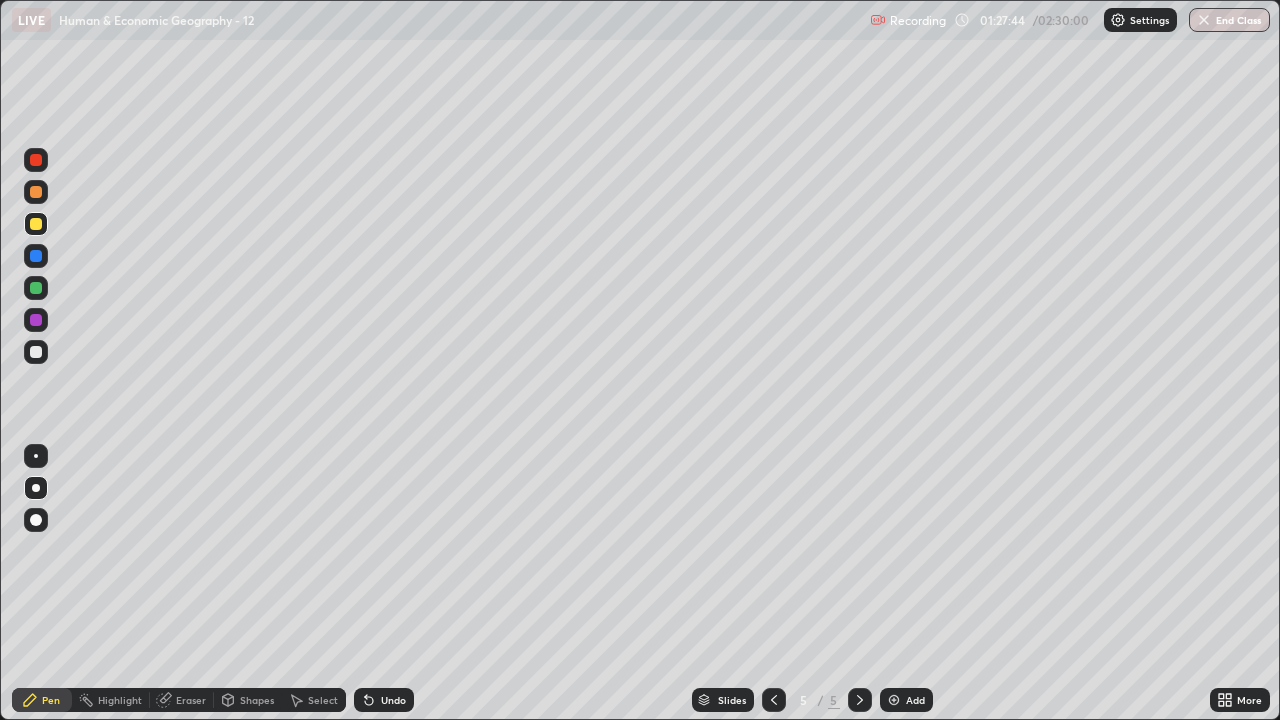 click 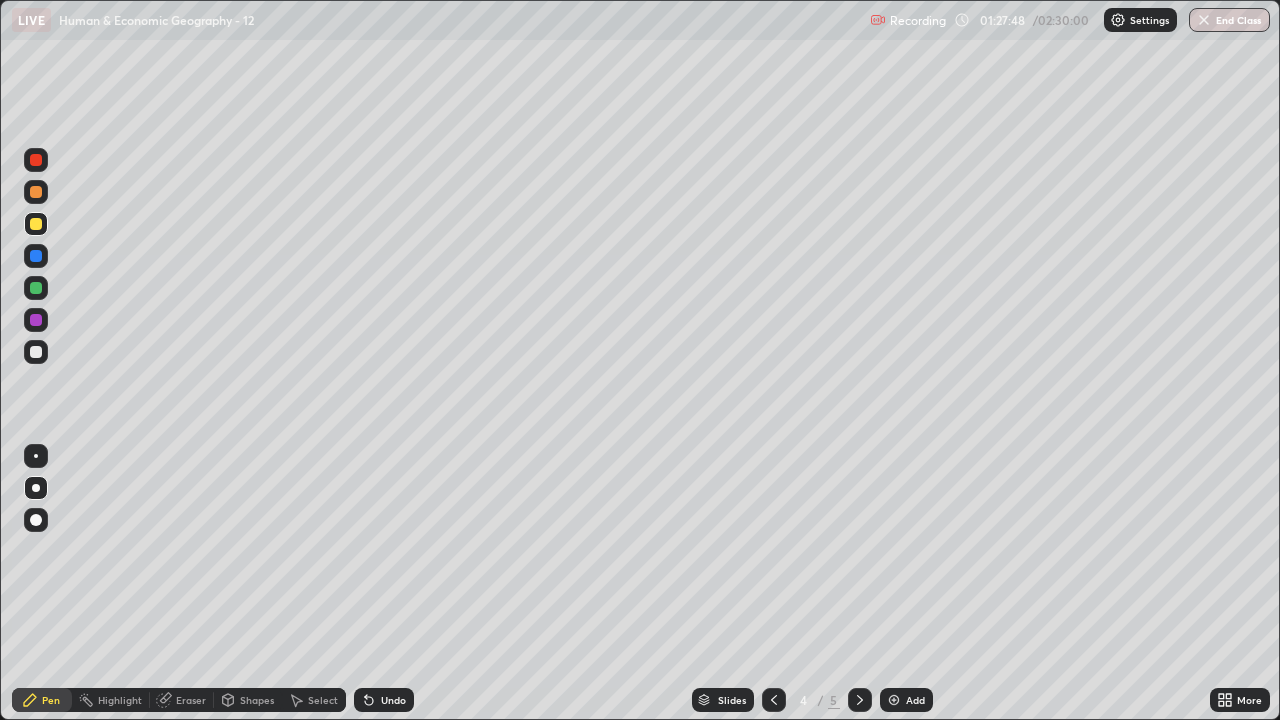 click 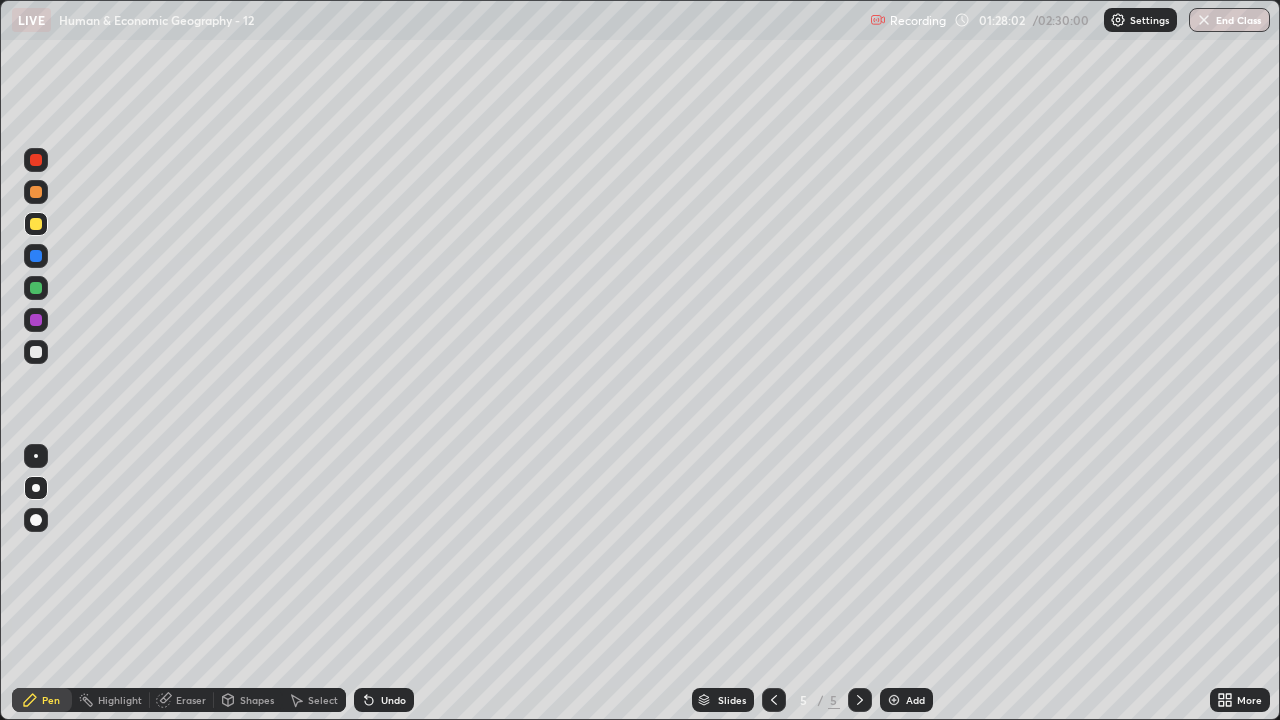 click at bounding box center (36, 352) 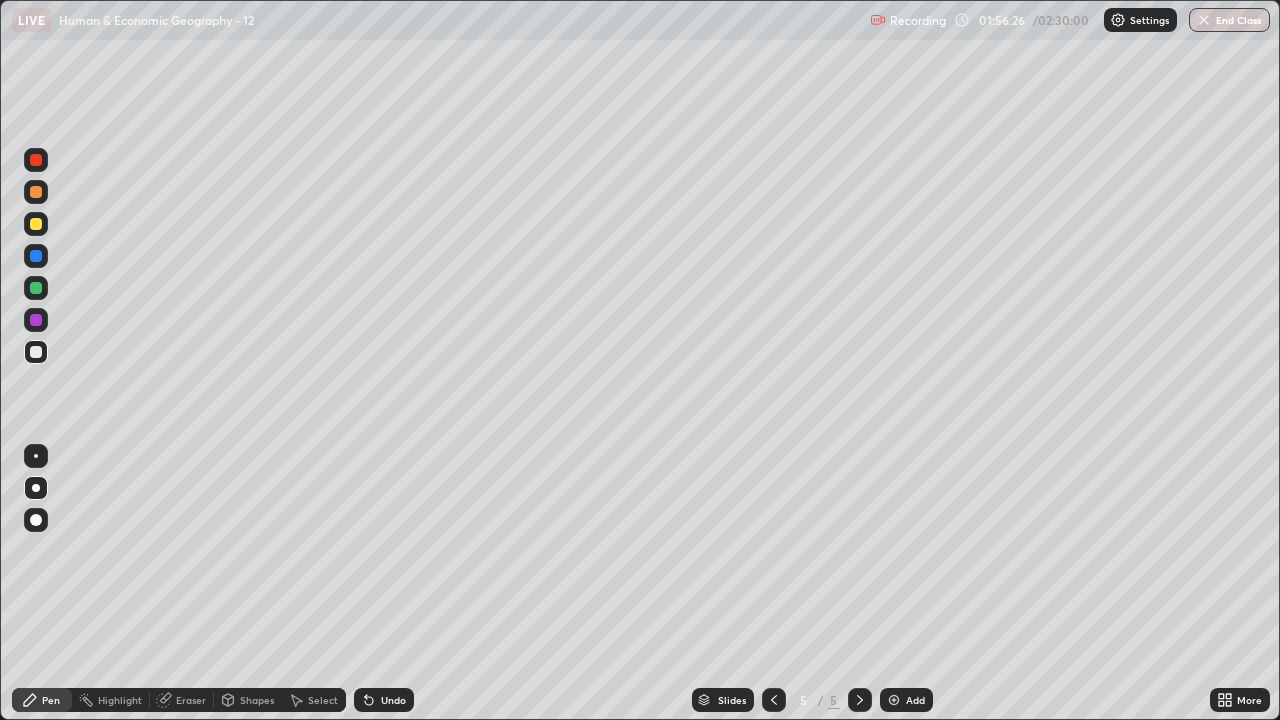 click at bounding box center [36, 160] 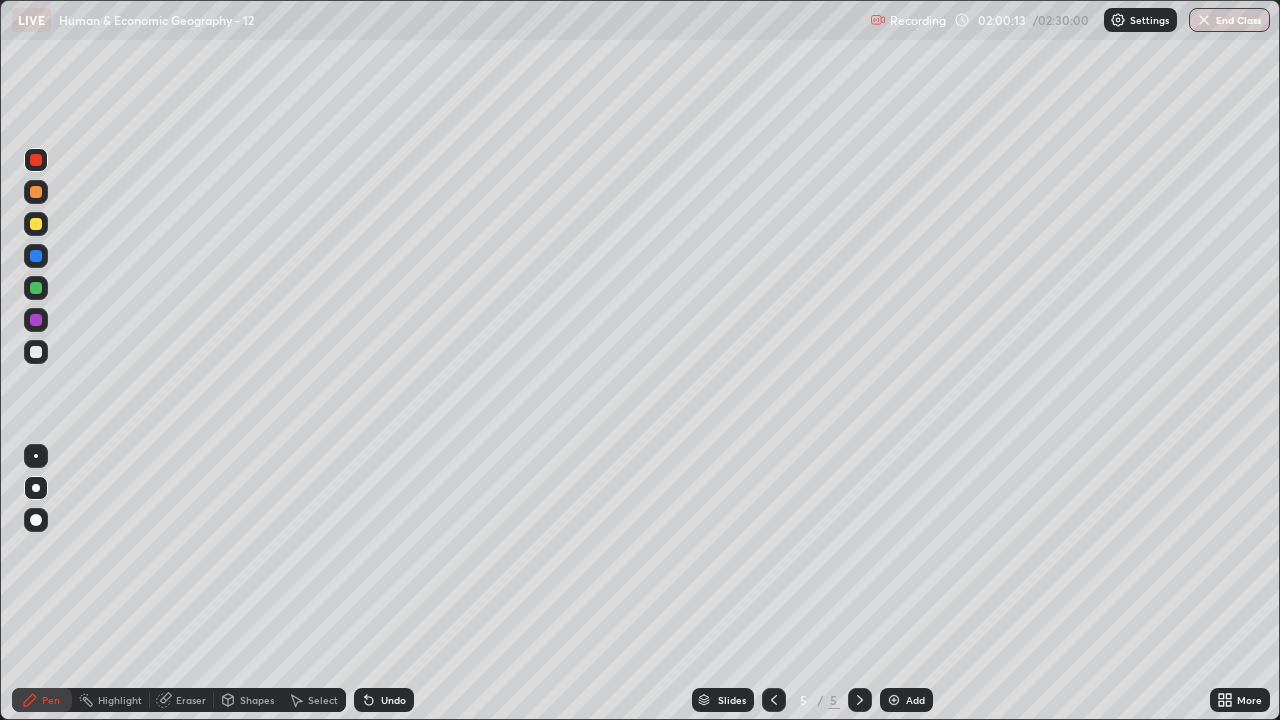 click on "End Class" at bounding box center [1229, 20] 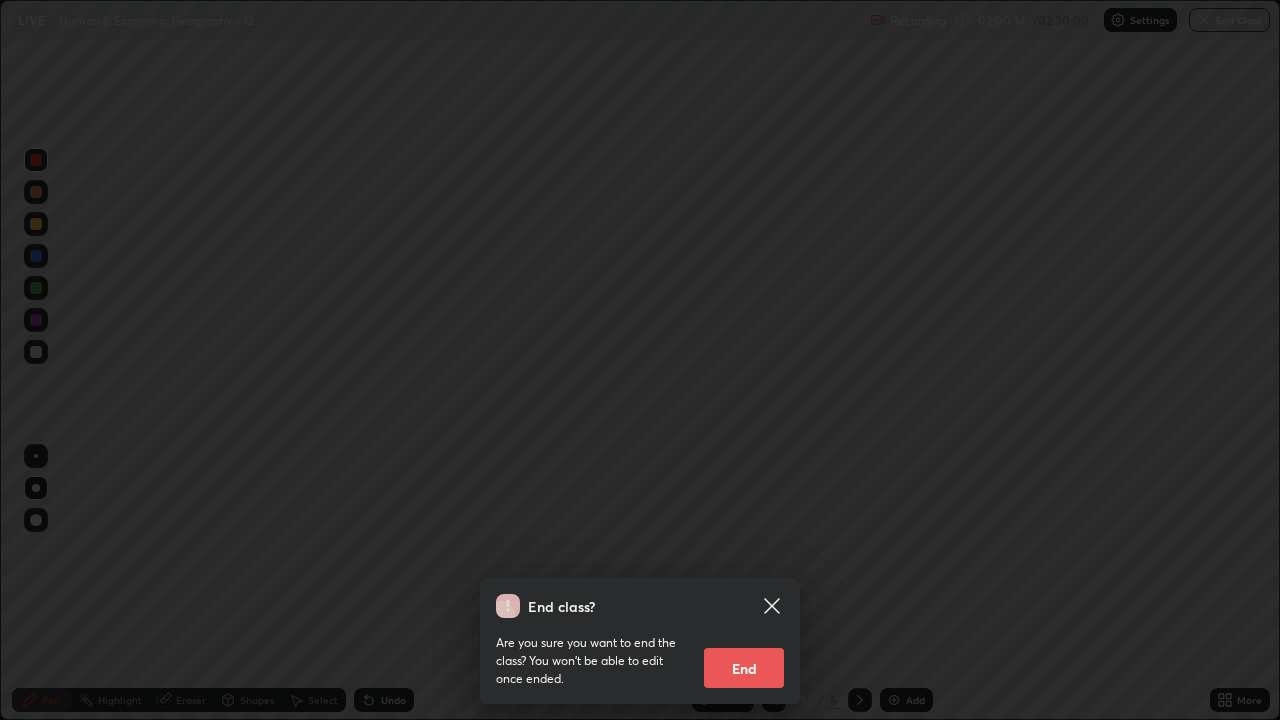 click on "End" at bounding box center (744, 668) 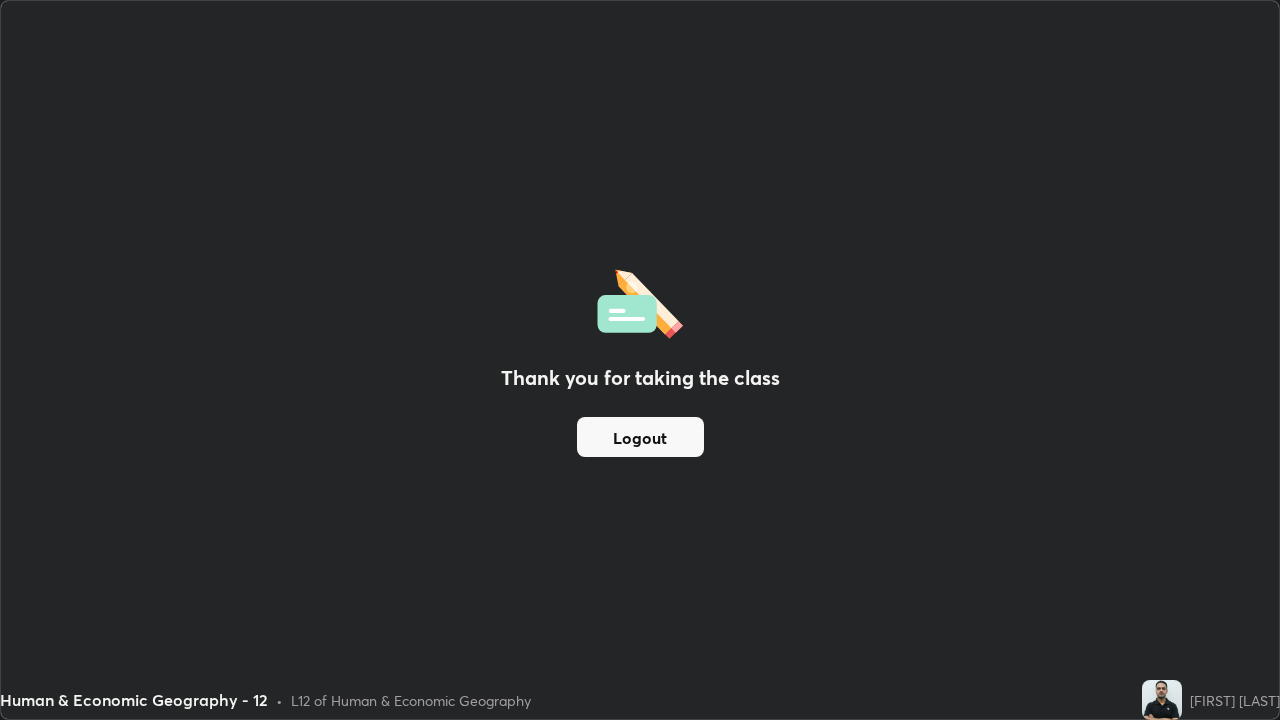 click on "Logout" at bounding box center [640, 437] 